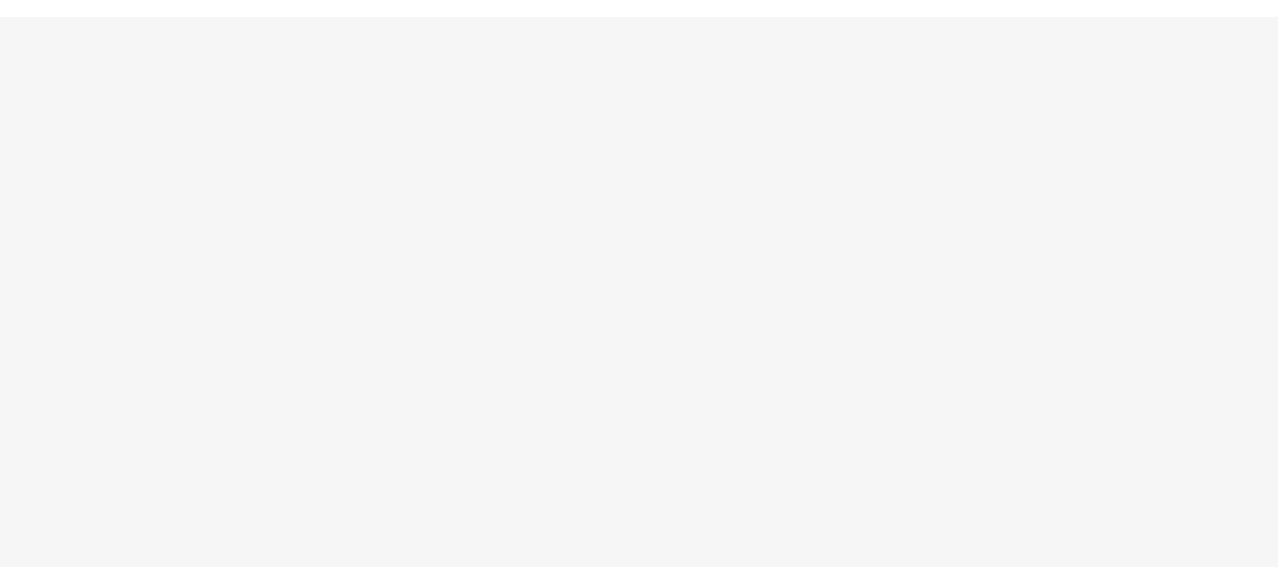 scroll, scrollTop: 0, scrollLeft: 0, axis: both 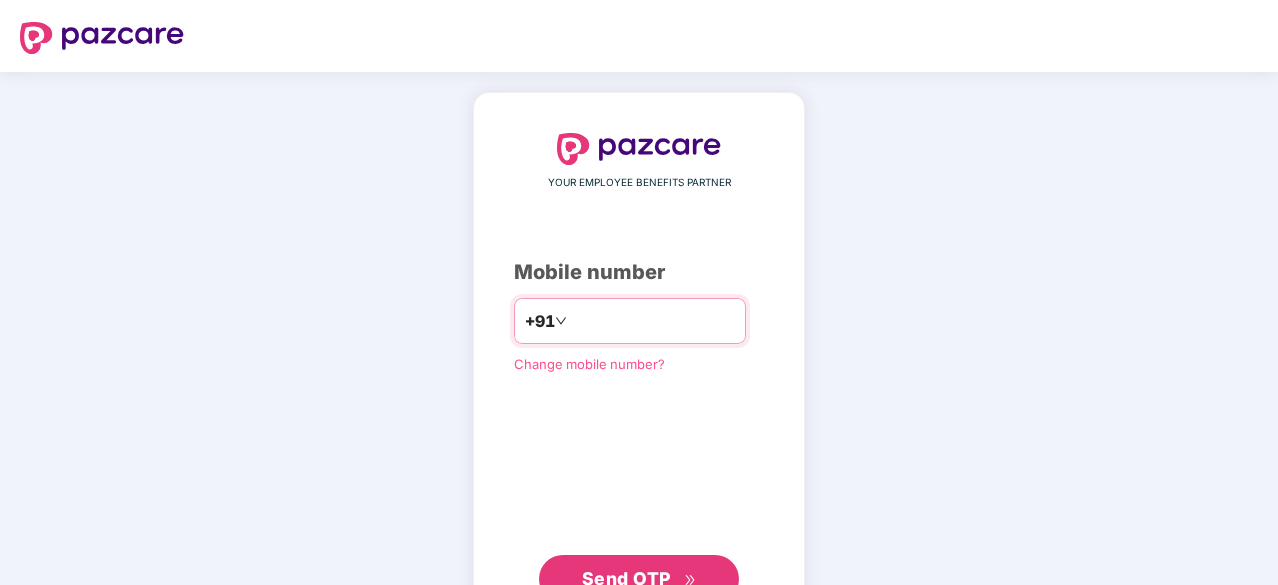 type on "**********" 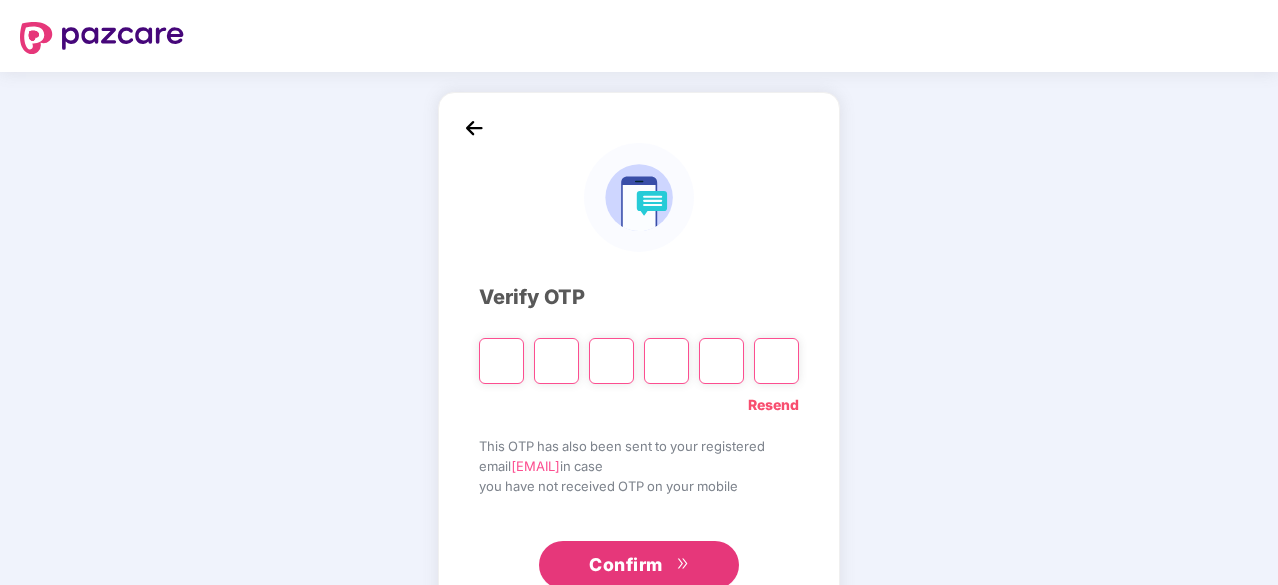 type on "*" 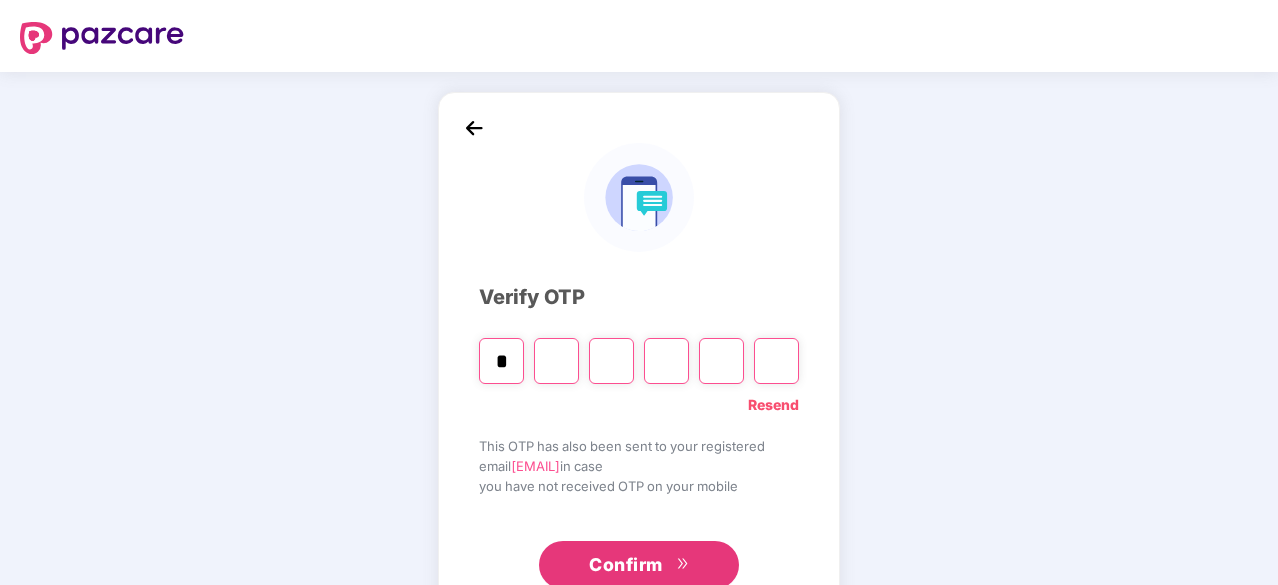 type on "*" 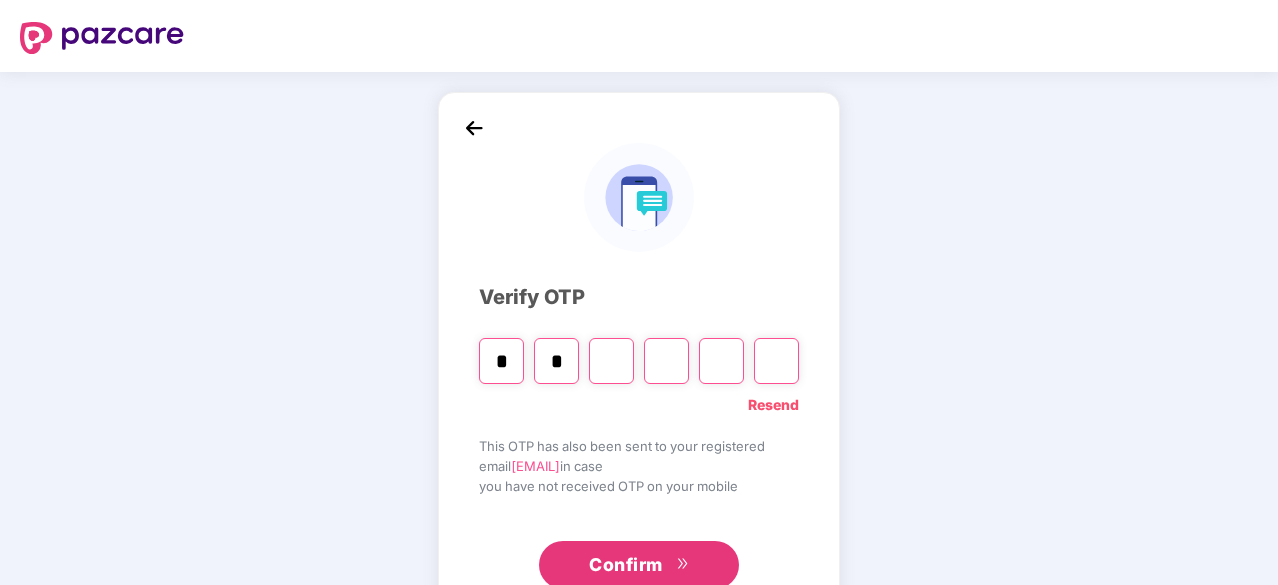 type on "*" 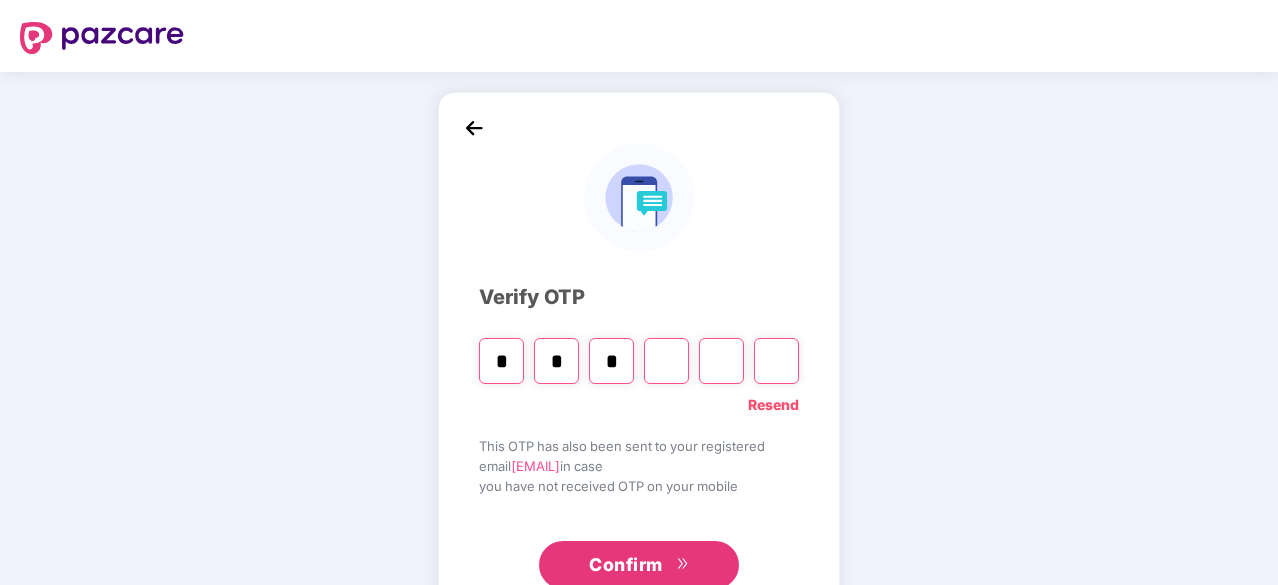 type on "*" 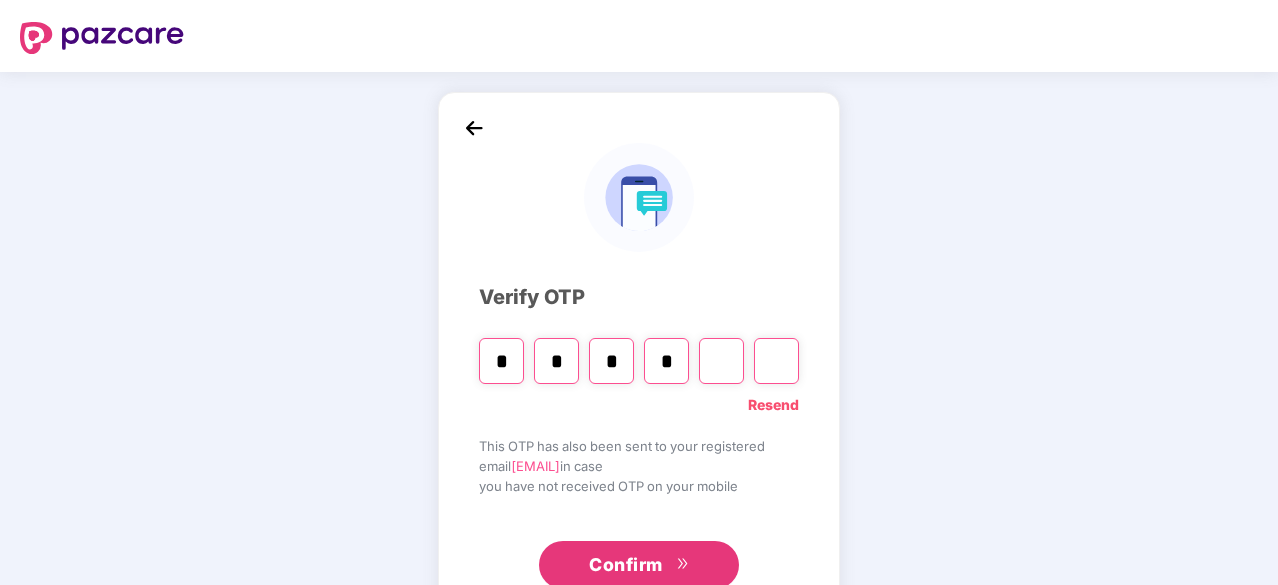 type on "*" 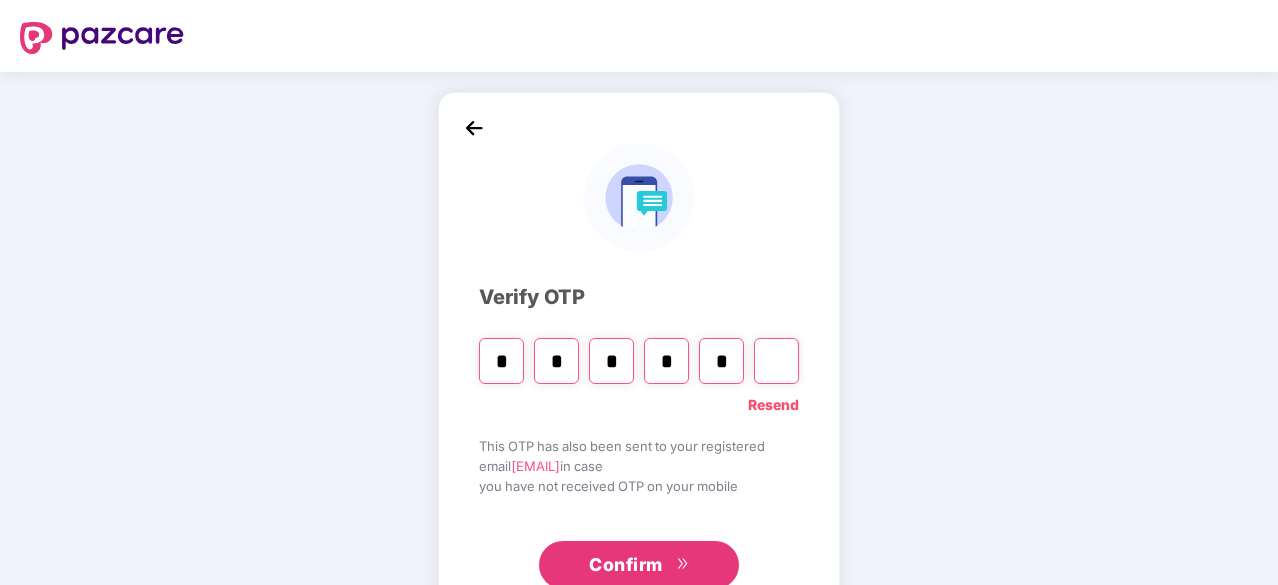 type on "*" 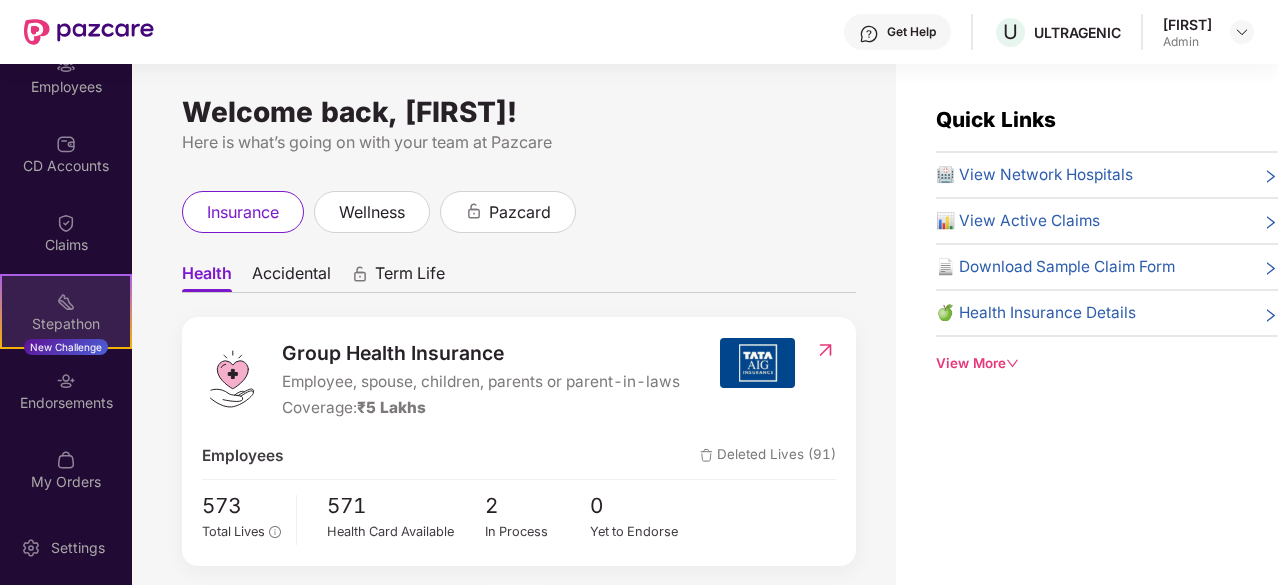 scroll, scrollTop: 0, scrollLeft: 0, axis: both 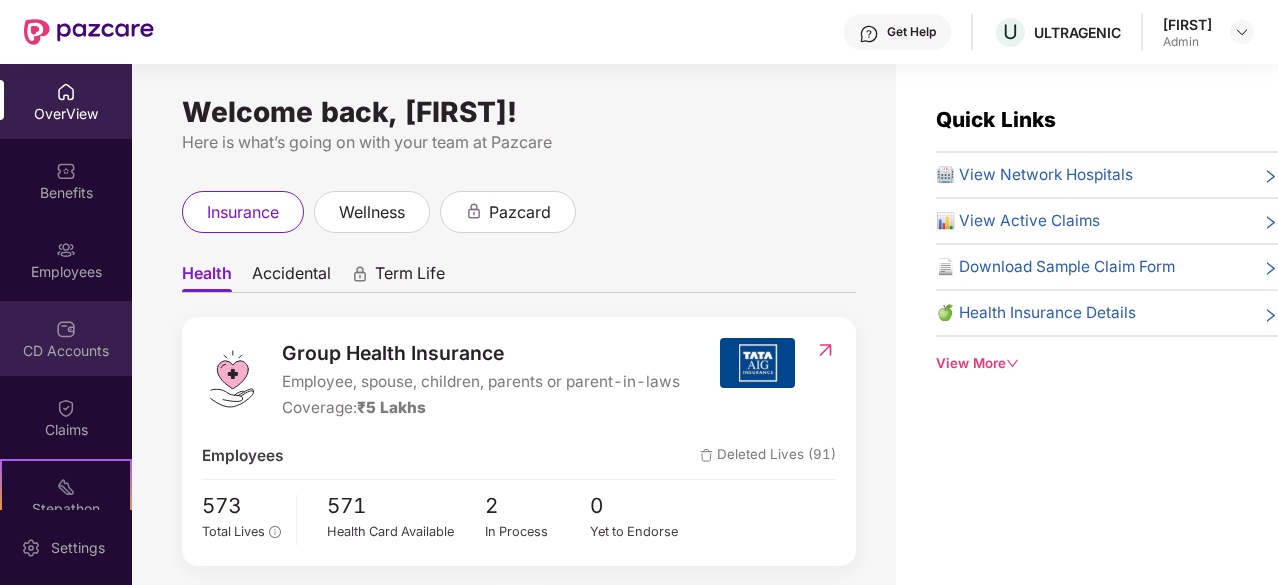 click on "CD Accounts" at bounding box center [66, 351] 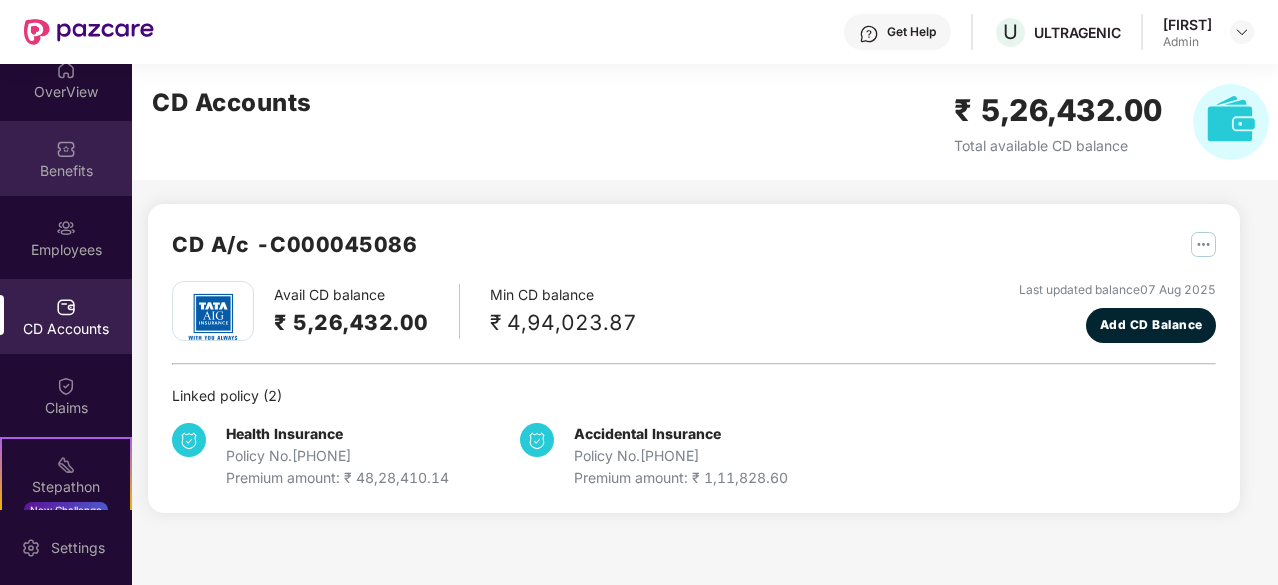 scroll, scrollTop: 0, scrollLeft: 0, axis: both 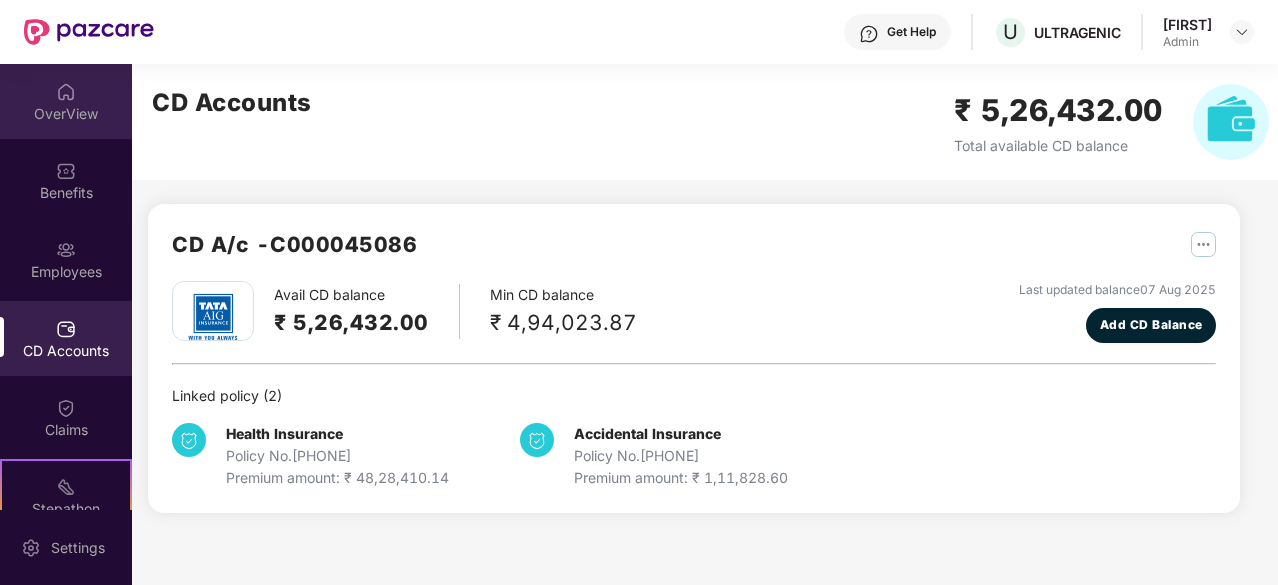 click on "OverView" at bounding box center [66, 101] 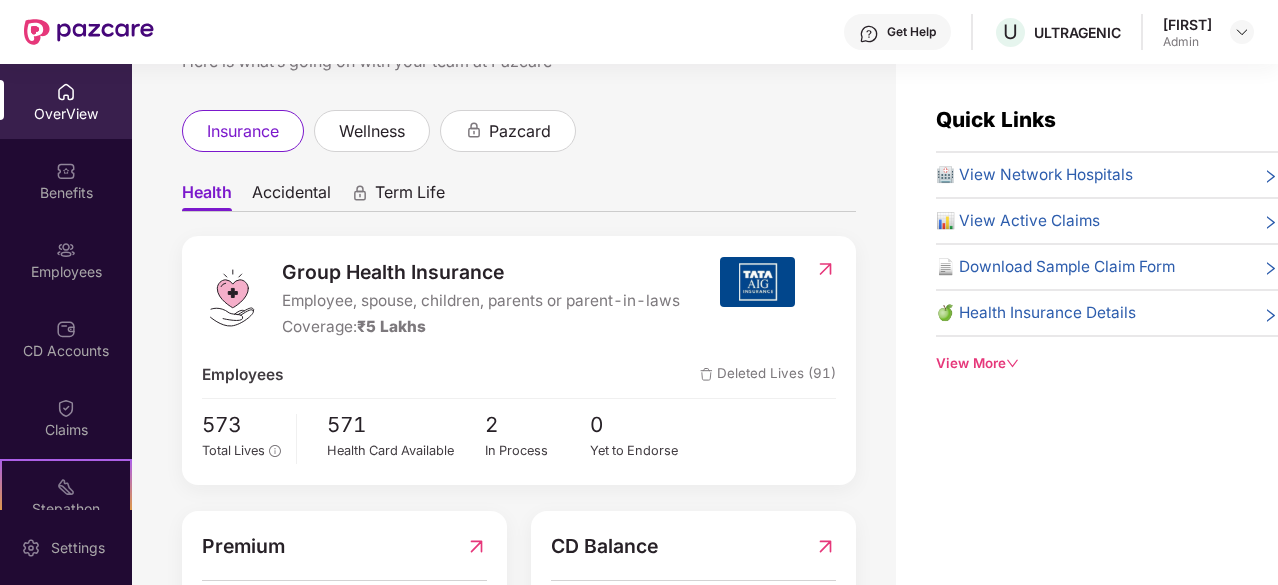 scroll, scrollTop: 0, scrollLeft: 0, axis: both 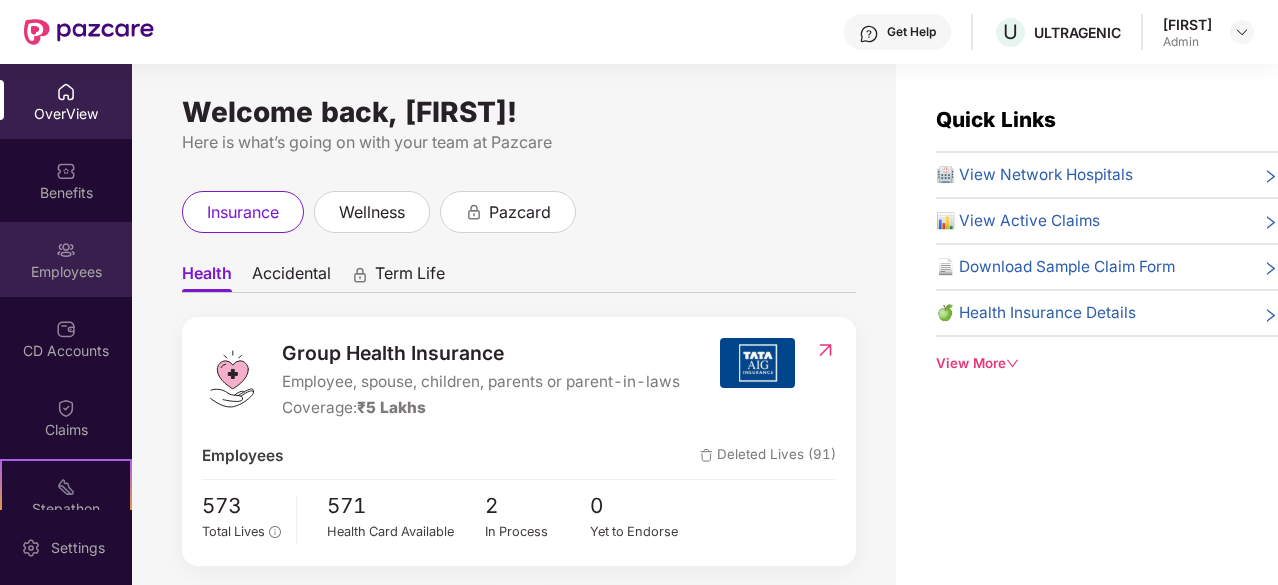 click on "Employees" at bounding box center (66, 272) 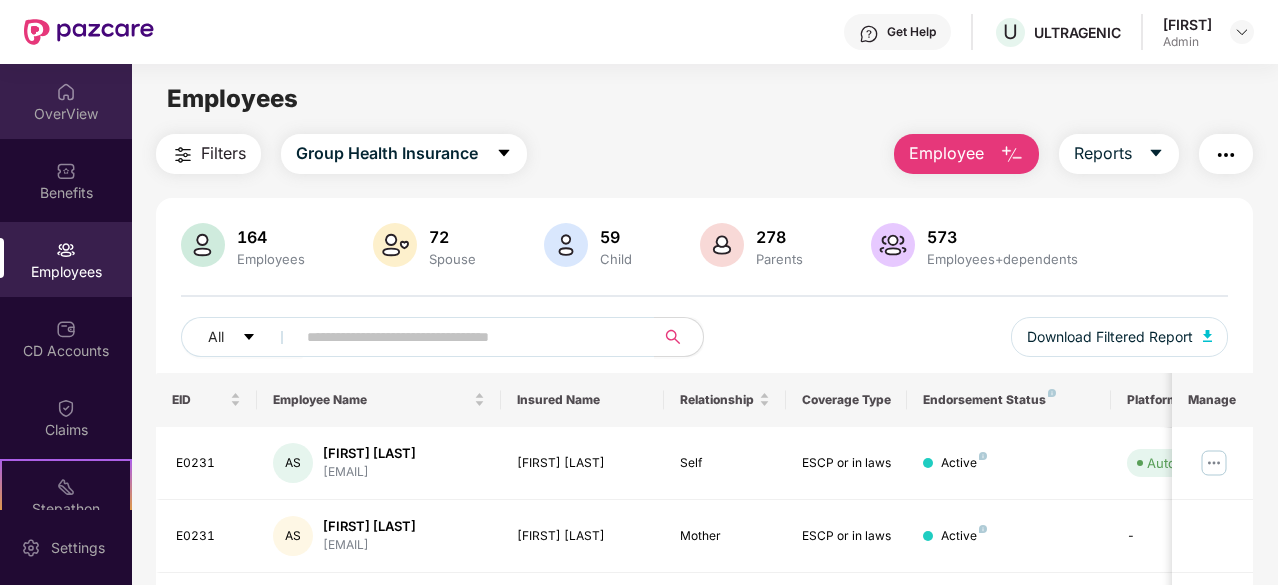 click on "OverView" at bounding box center [66, 114] 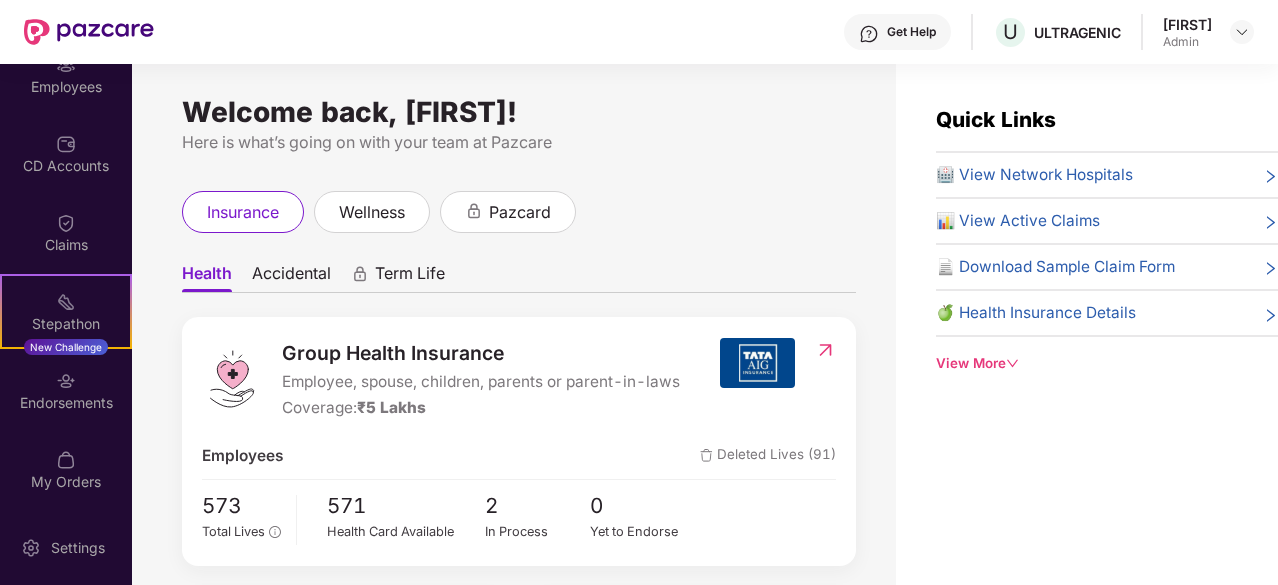 scroll, scrollTop: 0, scrollLeft: 0, axis: both 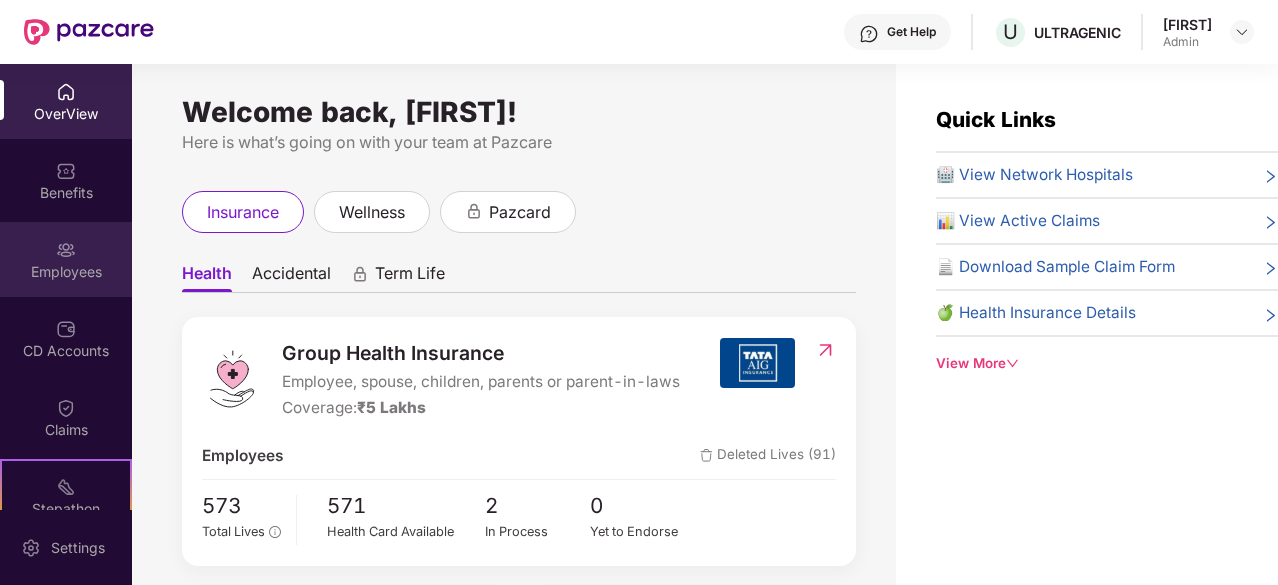 click on "Employees" at bounding box center (66, 272) 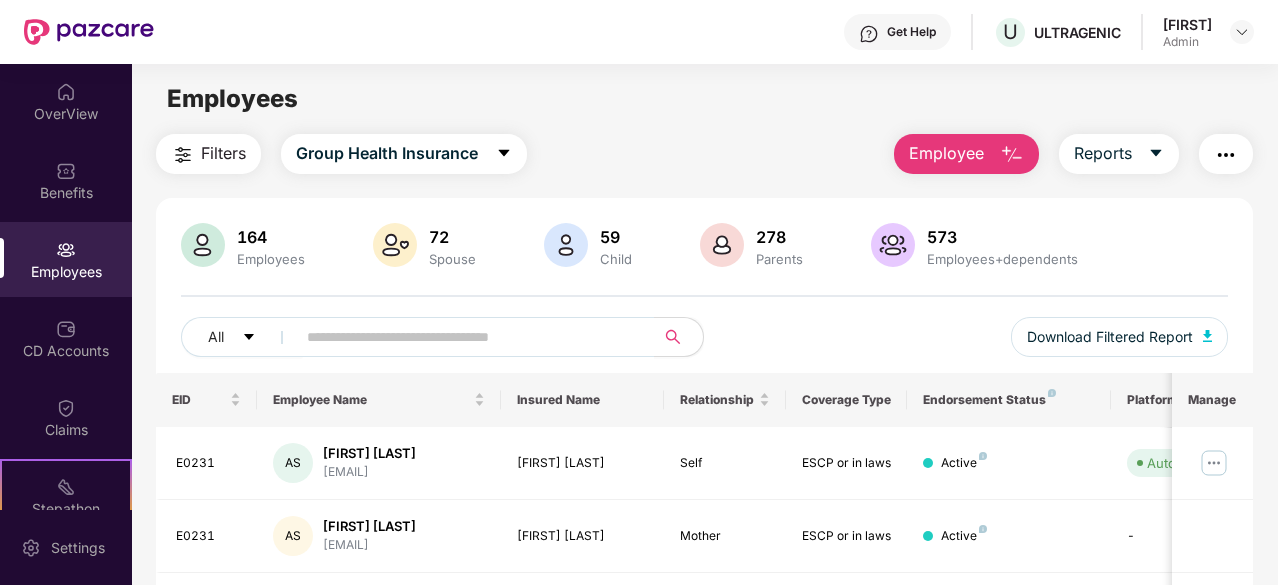 click on "Employee" at bounding box center [946, 153] 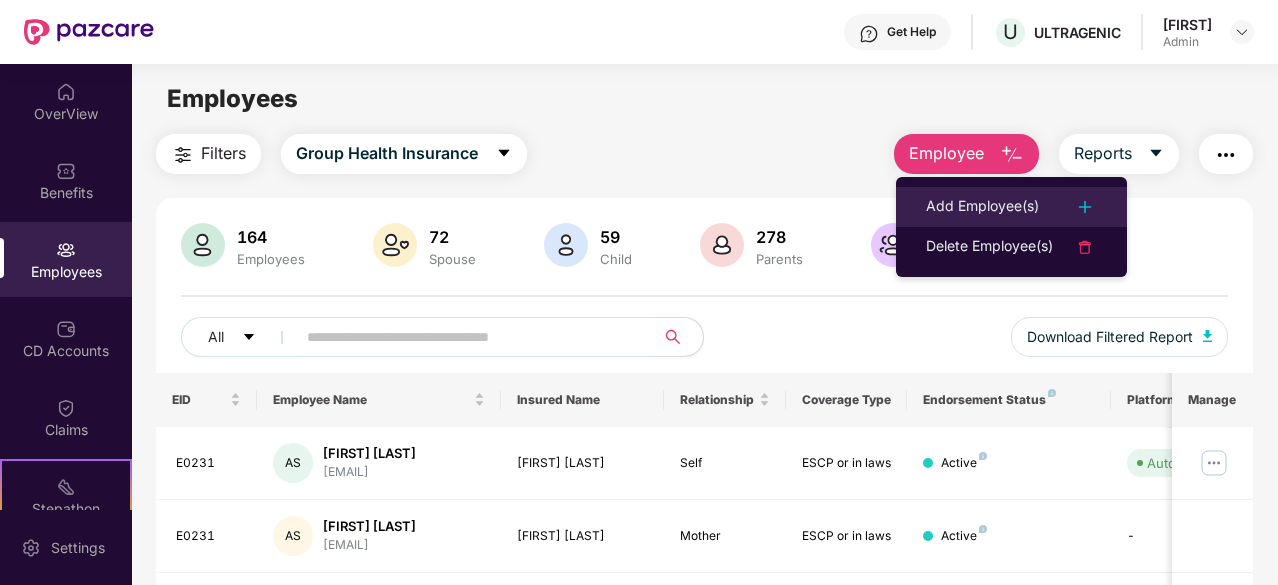 click on "Add Employee(s)" at bounding box center [982, 207] 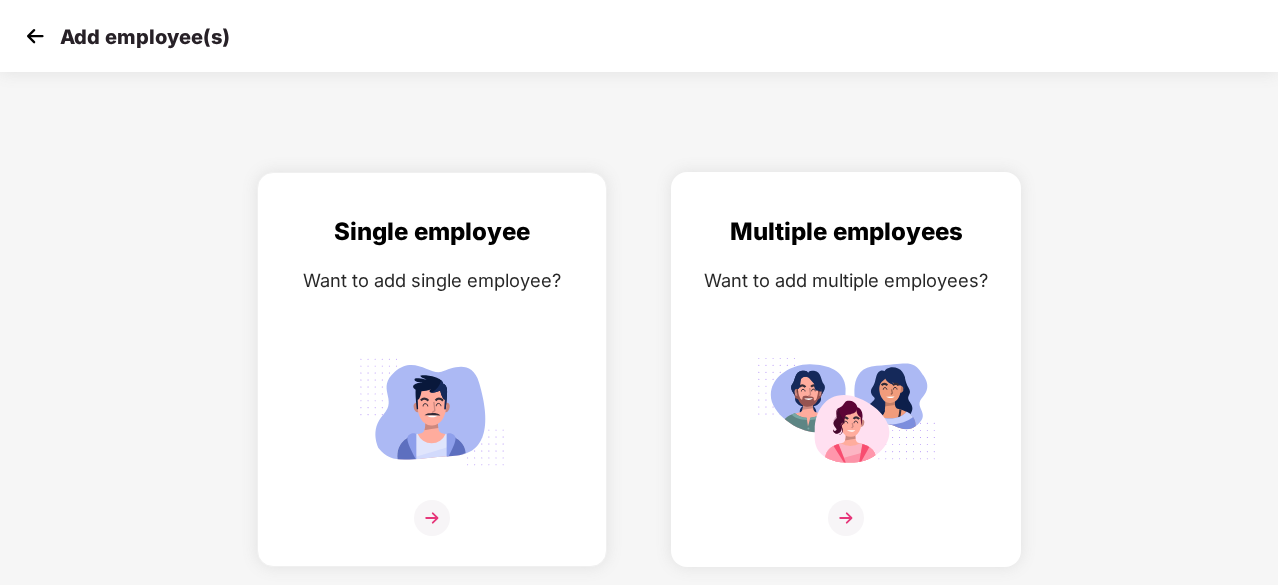 click on "Multiple employees" at bounding box center (846, 232) 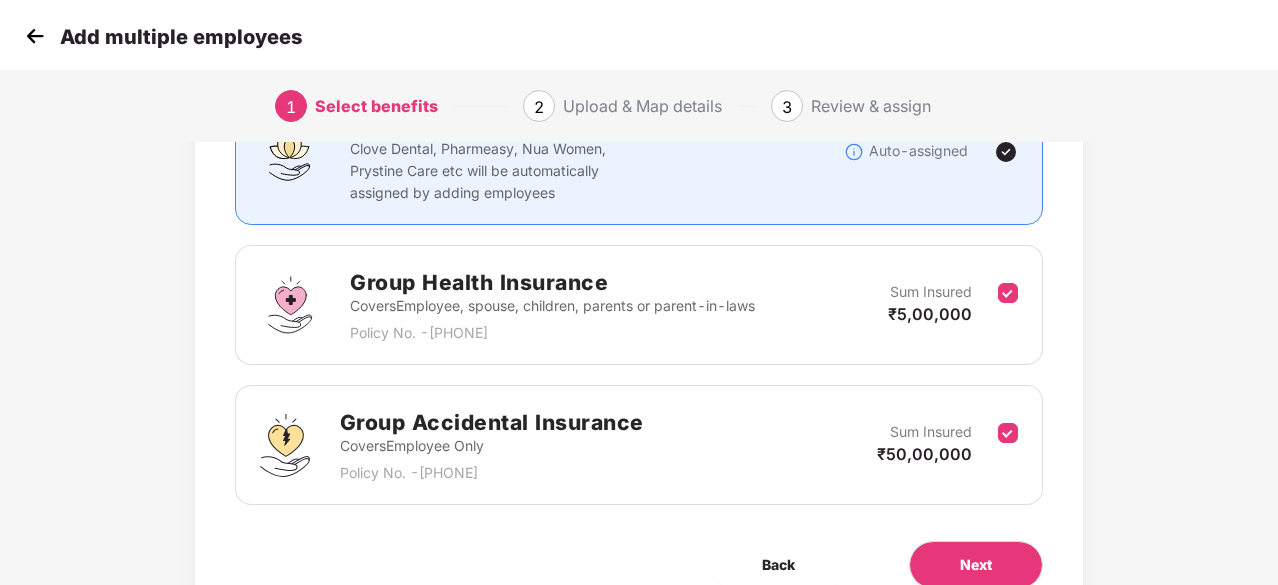 scroll, scrollTop: 292, scrollLeft: 0, axis: vertical 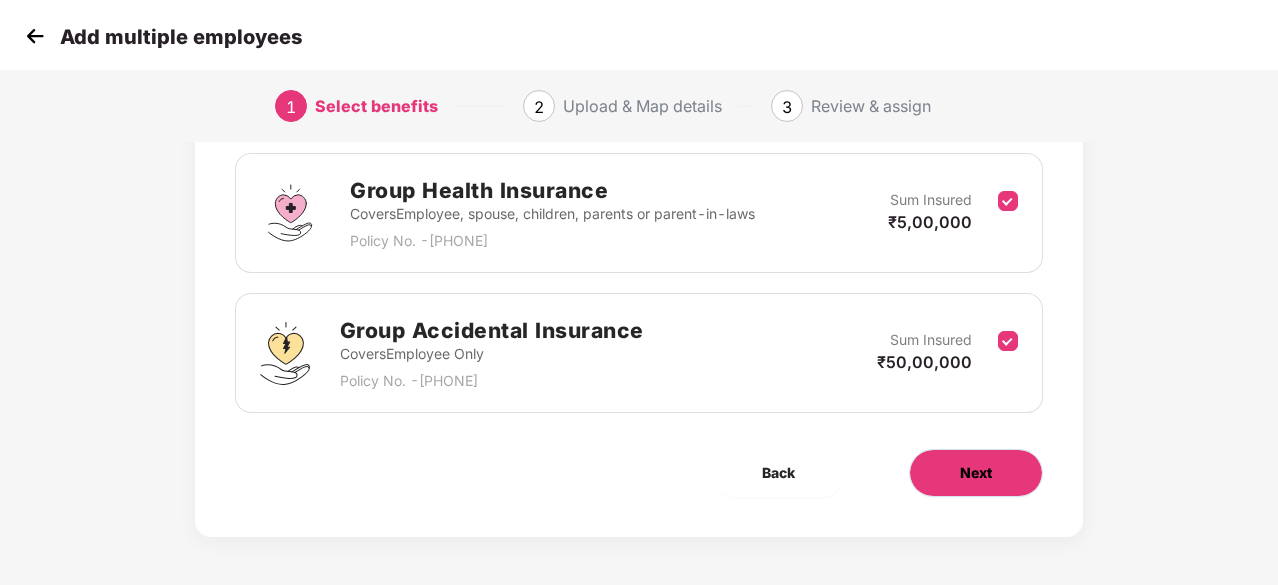 click on "Next" at bounding box center (976, 473) 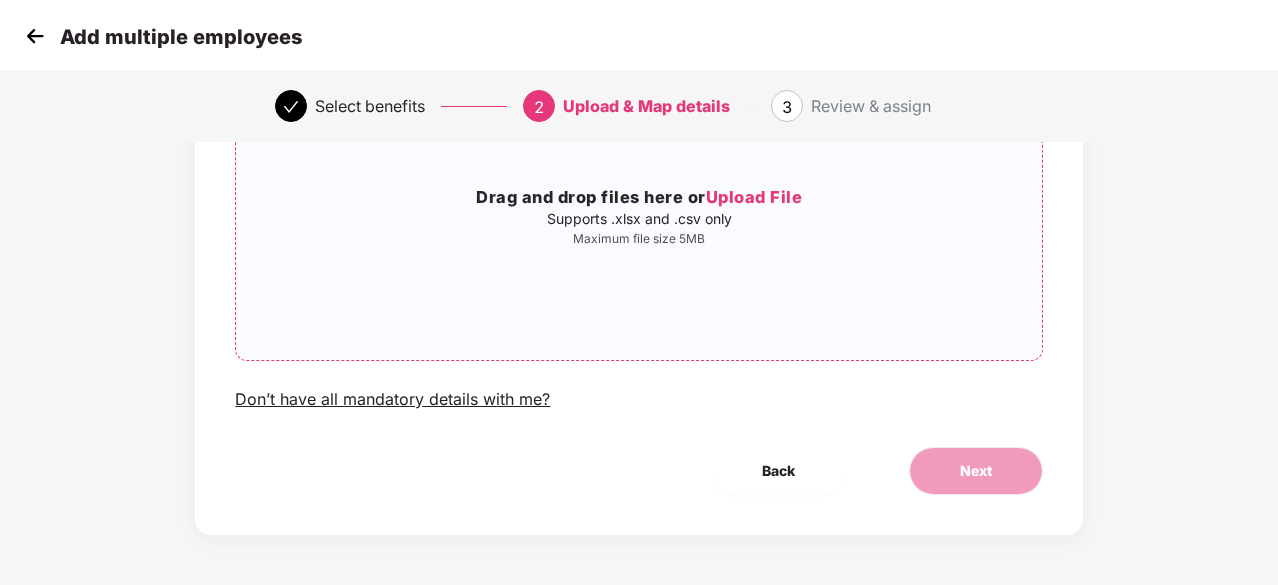 scroll, scrollTop: 0, scrollLeft: 0, axis: both 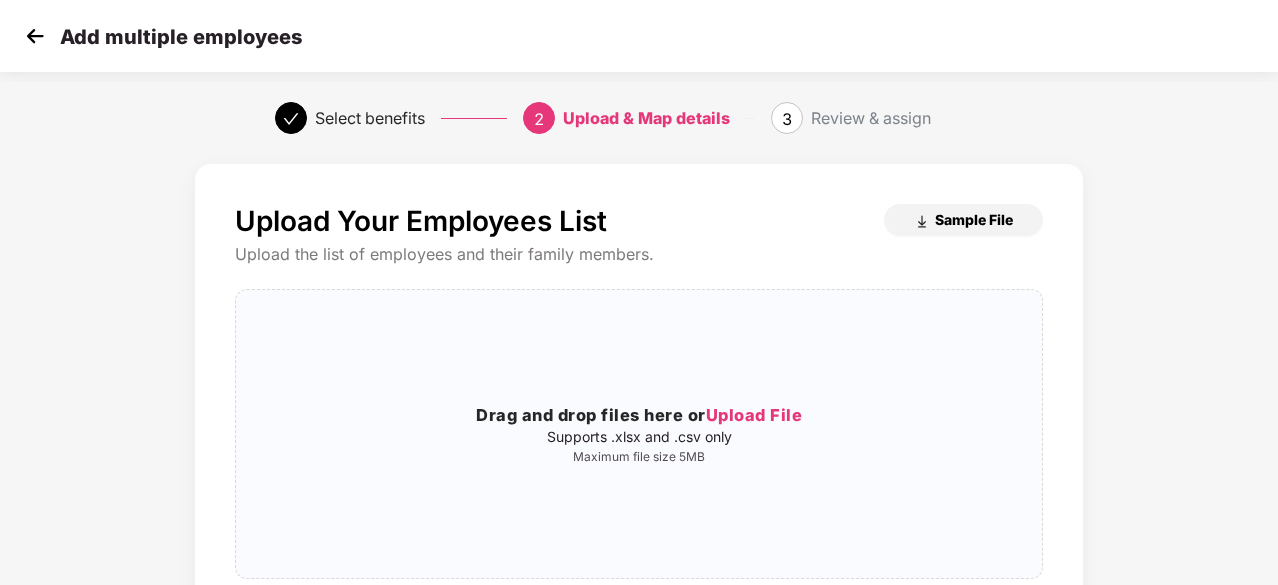 click on "Sample File" at bounding box center (974, 219) 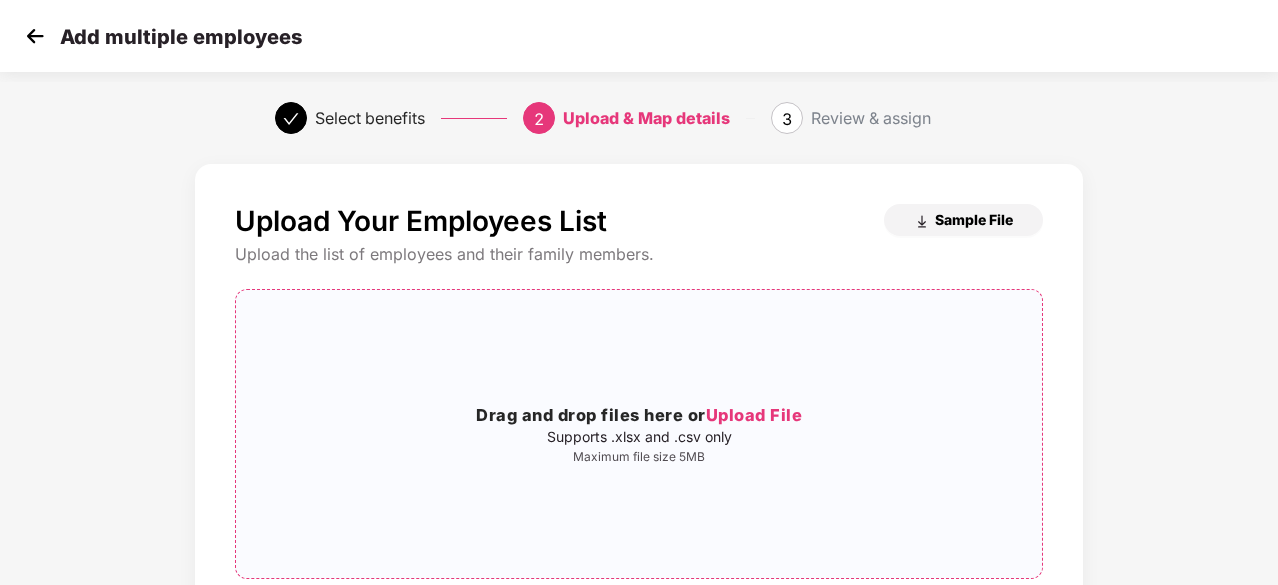 type 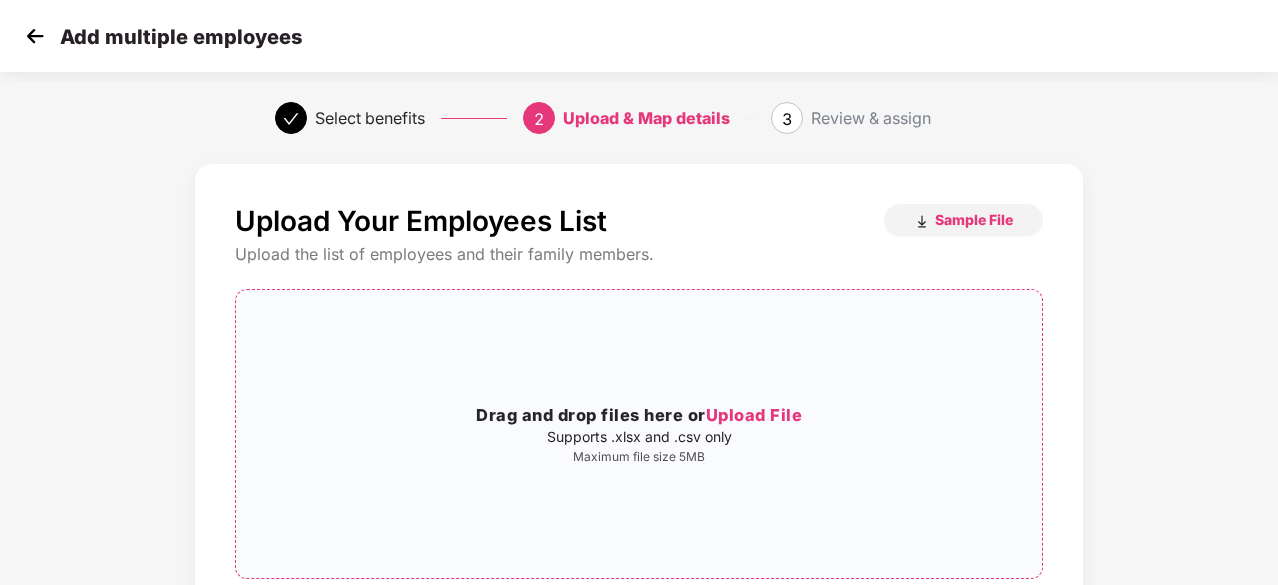 click on "Upload File" at bounding box center (754, 415) 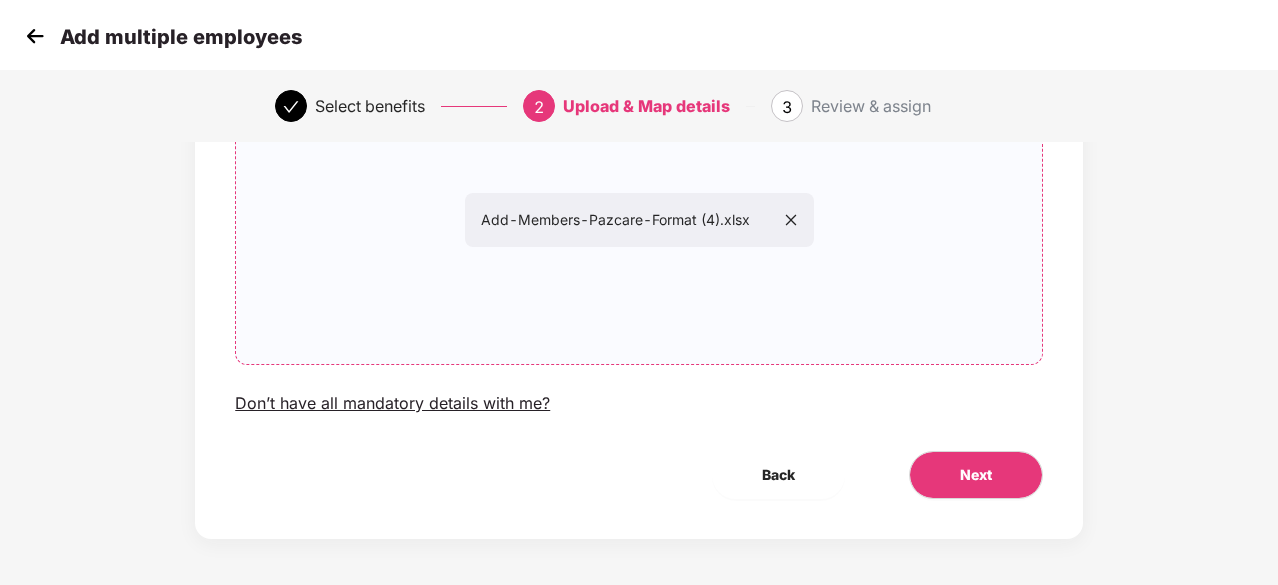 scroll, scrollTop: 218, scrollLeft: 0, axis: vertical 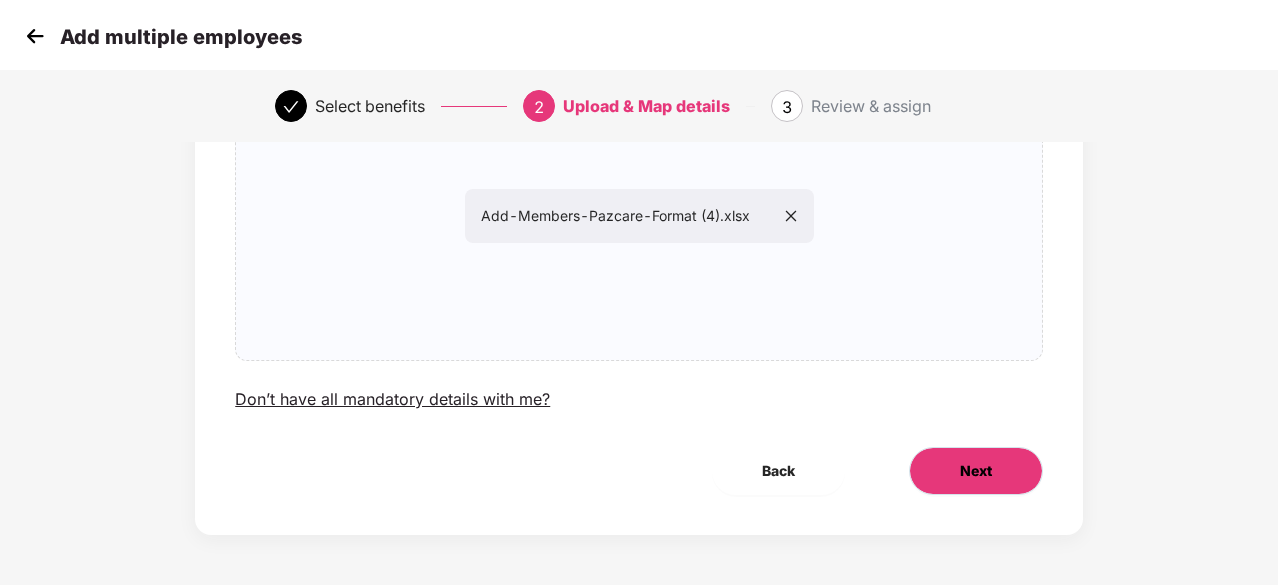 click on "Next" at bounding box center [976, 471] 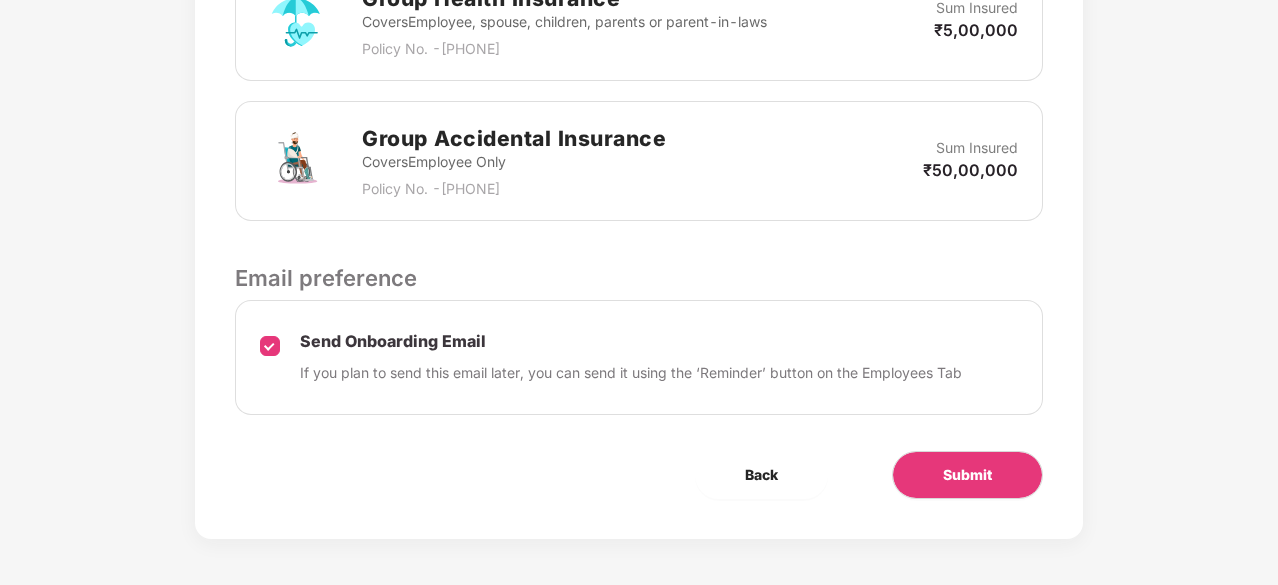 scroll, scrollTop: 688, scrollLeft: 0, axis: vertical 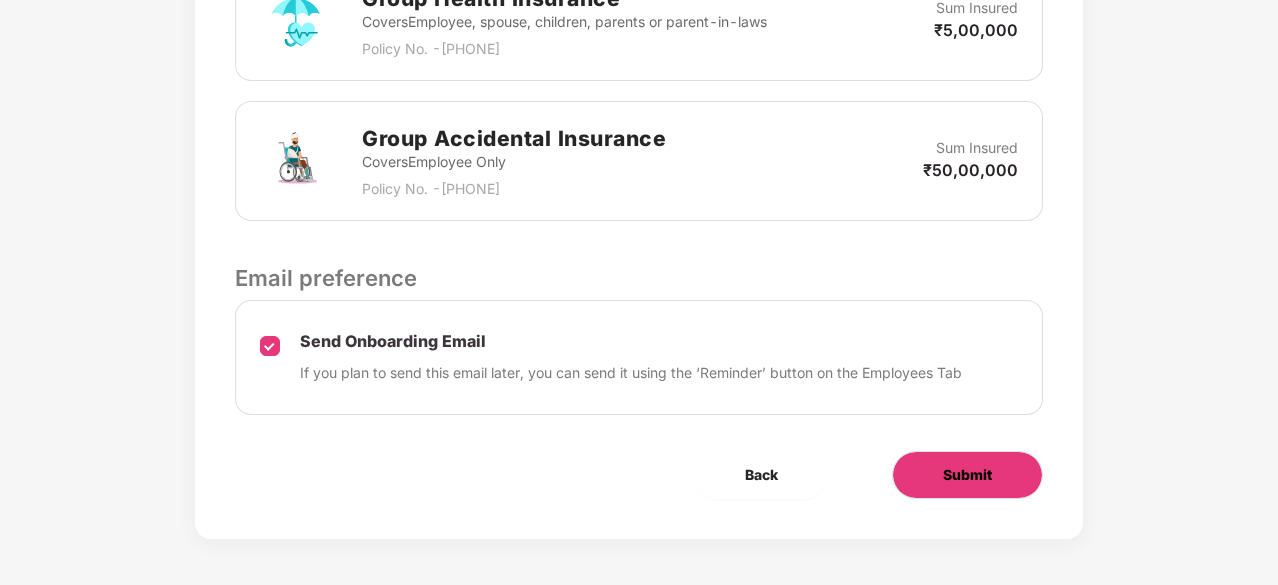 click on "Submit" at bounding box center (967, 475) 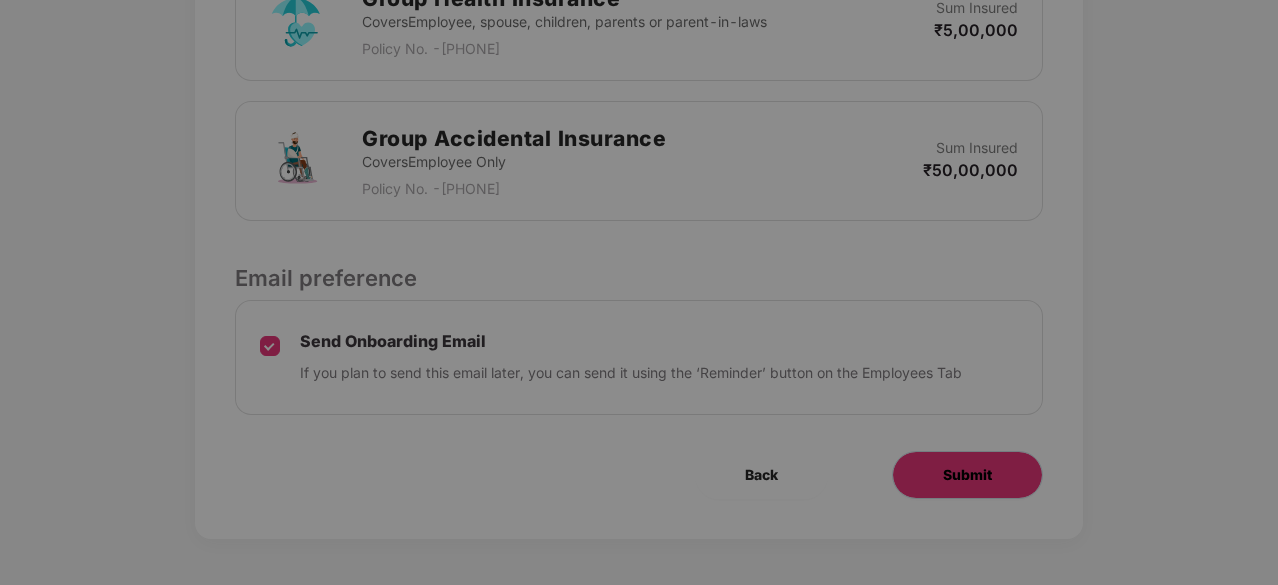 scroll, scrollTop: 0, scrollLeft: 0, axis: both 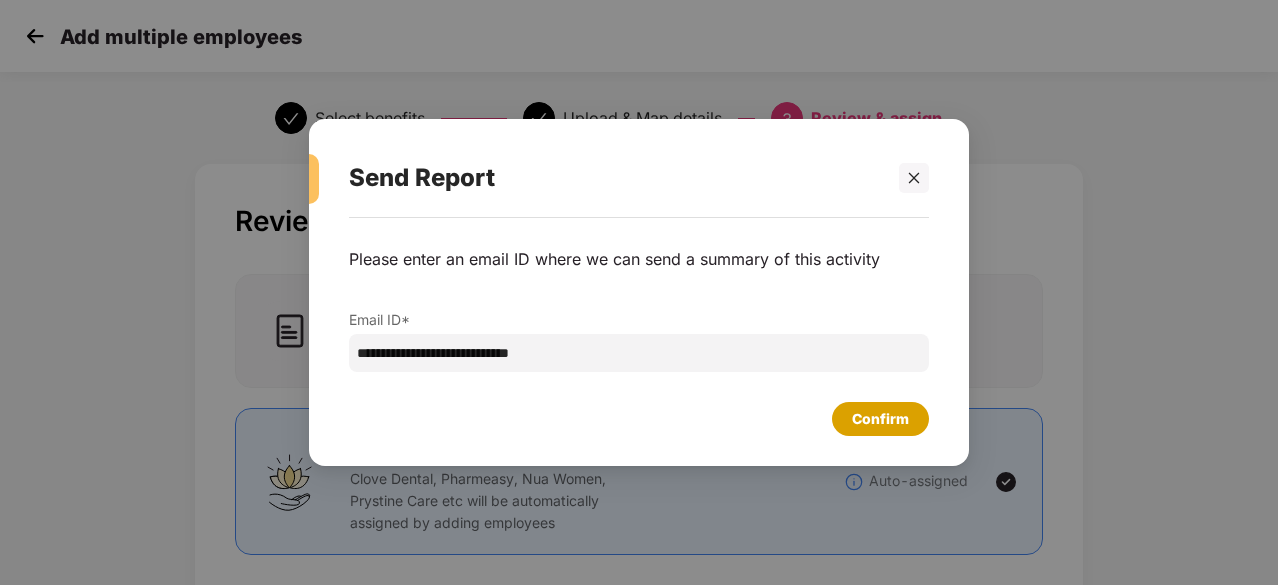 click on "Confirm" at bounding box center [880, 419] 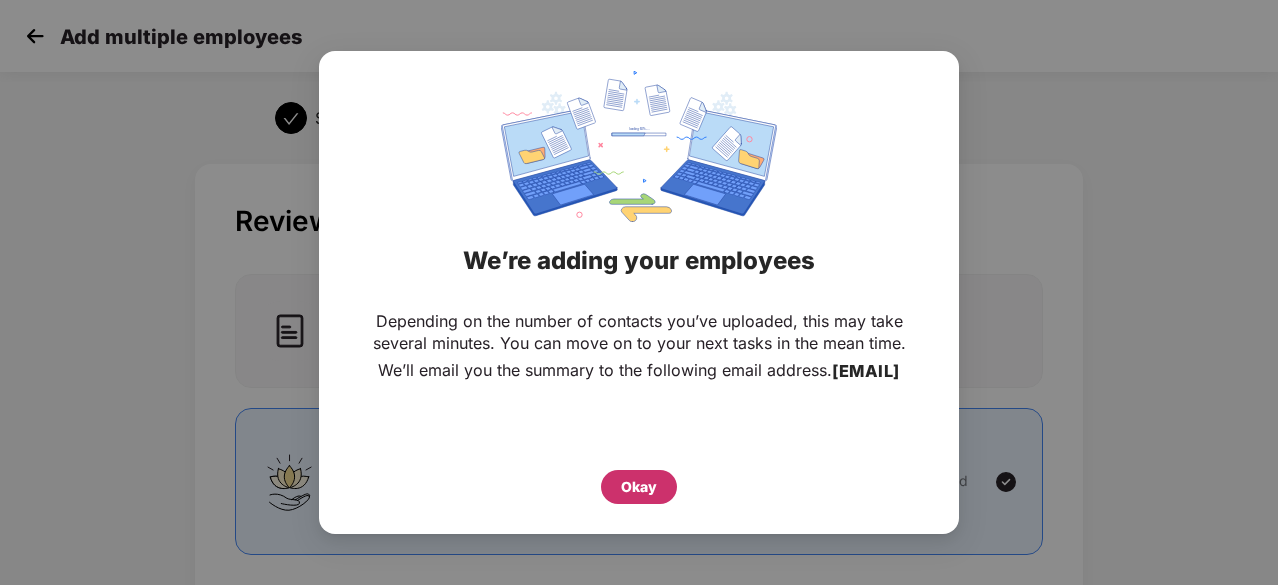 click on "Okay" at bounding box center [639, 487] 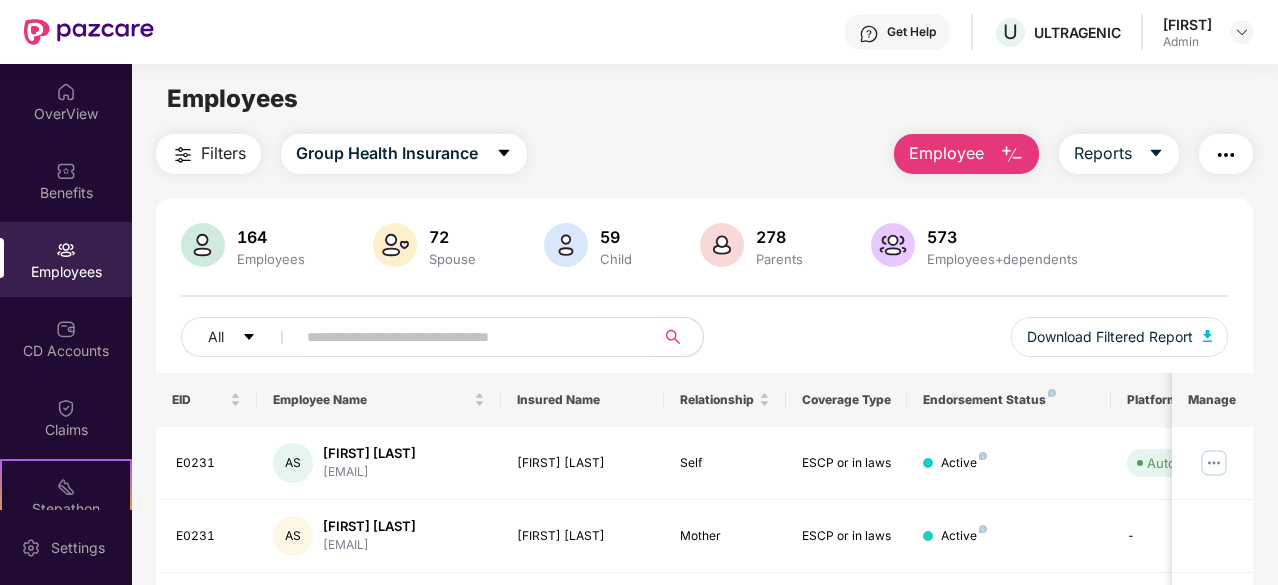 click at bounding box center (467, 337) 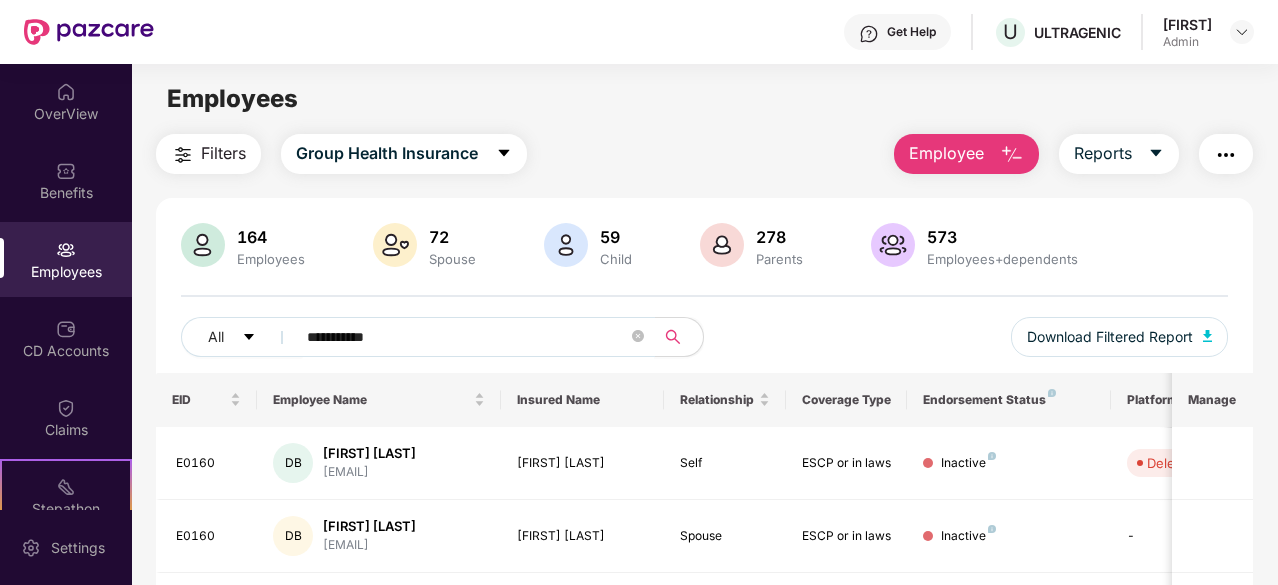 scroll, scrollTop: 200, scrollLeft: 0, axis: vertical 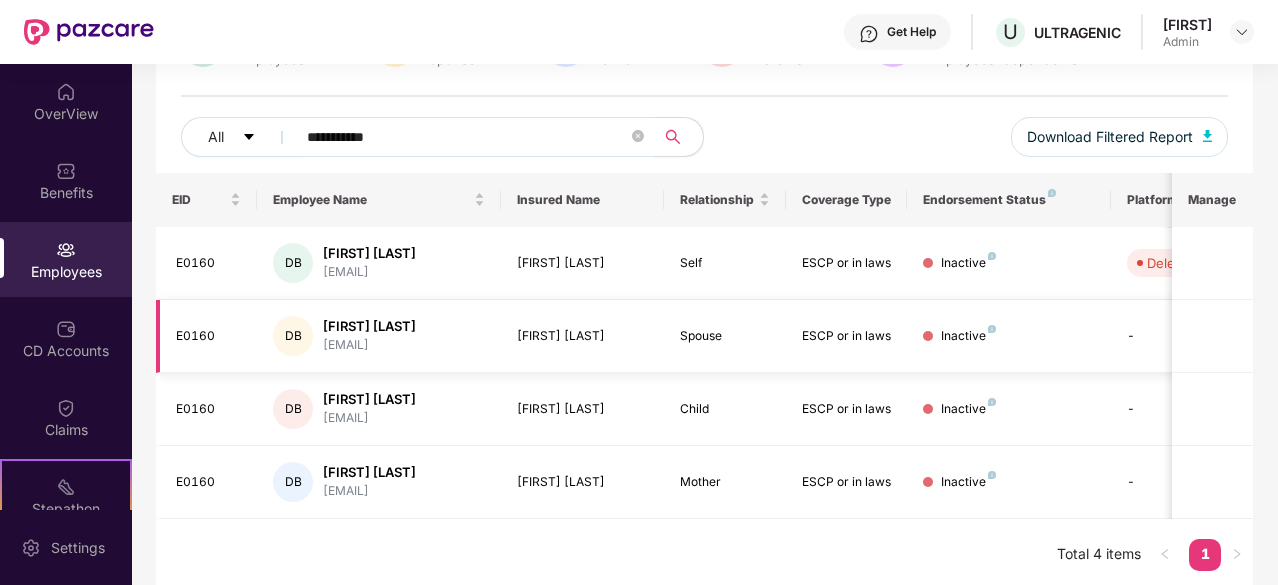 drag, startPoint x: 1141, startPoint y: 357, endPoint x: 1228, endPoint y: 353, distance: 87.0919 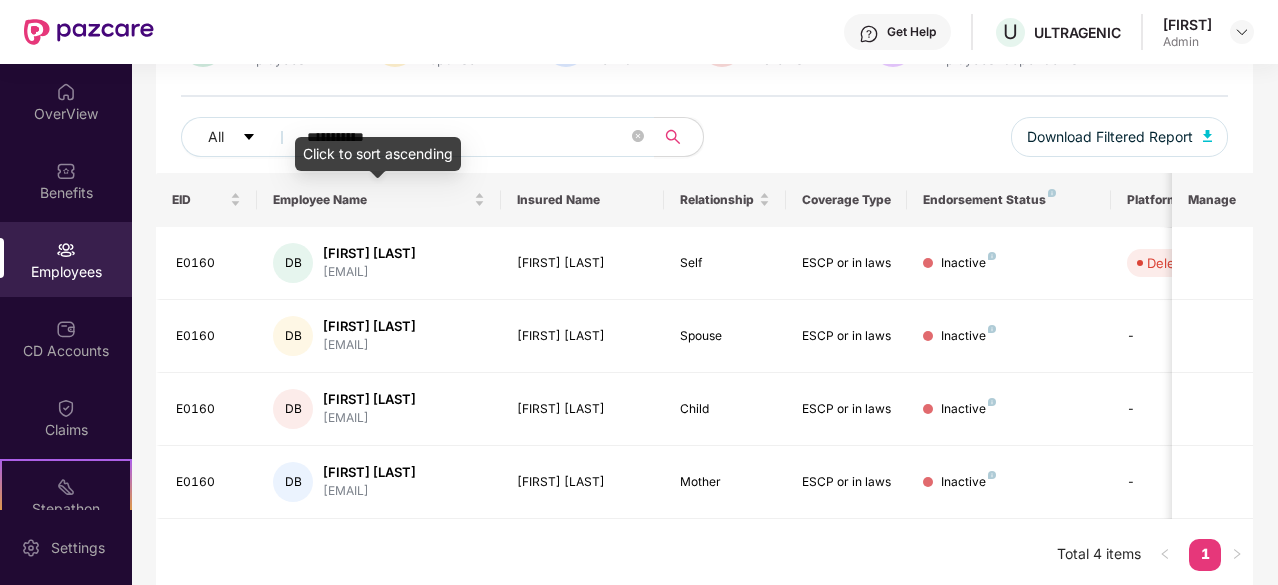click on "Click to sort ascending" at bounding box center (378, 154) 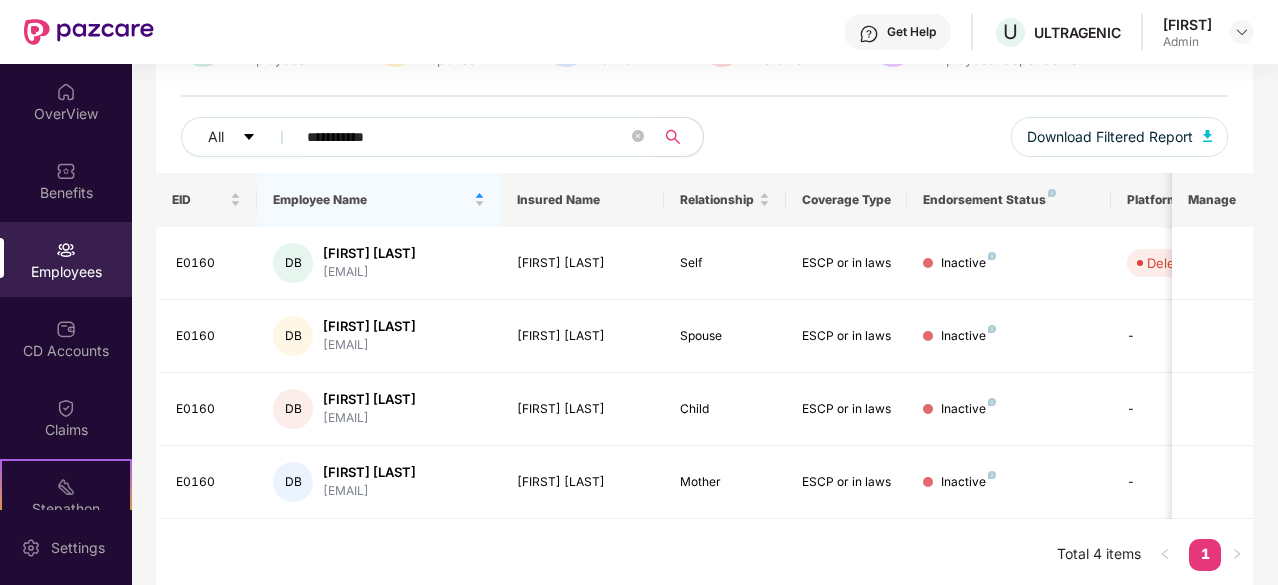 click on "**********" at bounding box center [469, 137] 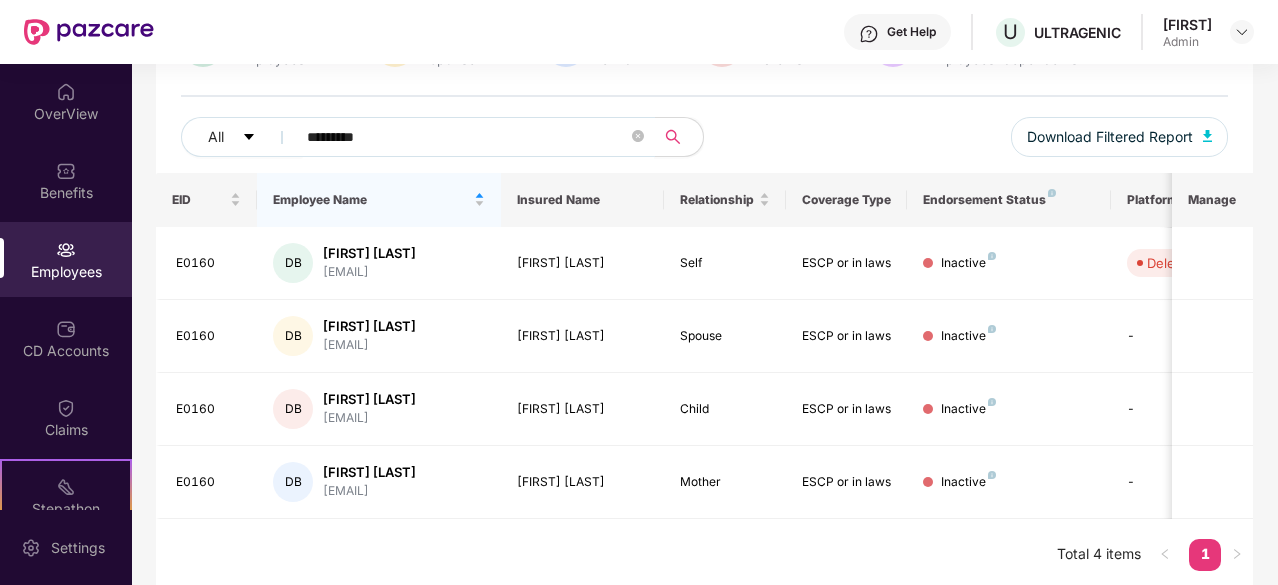 type on "*********" 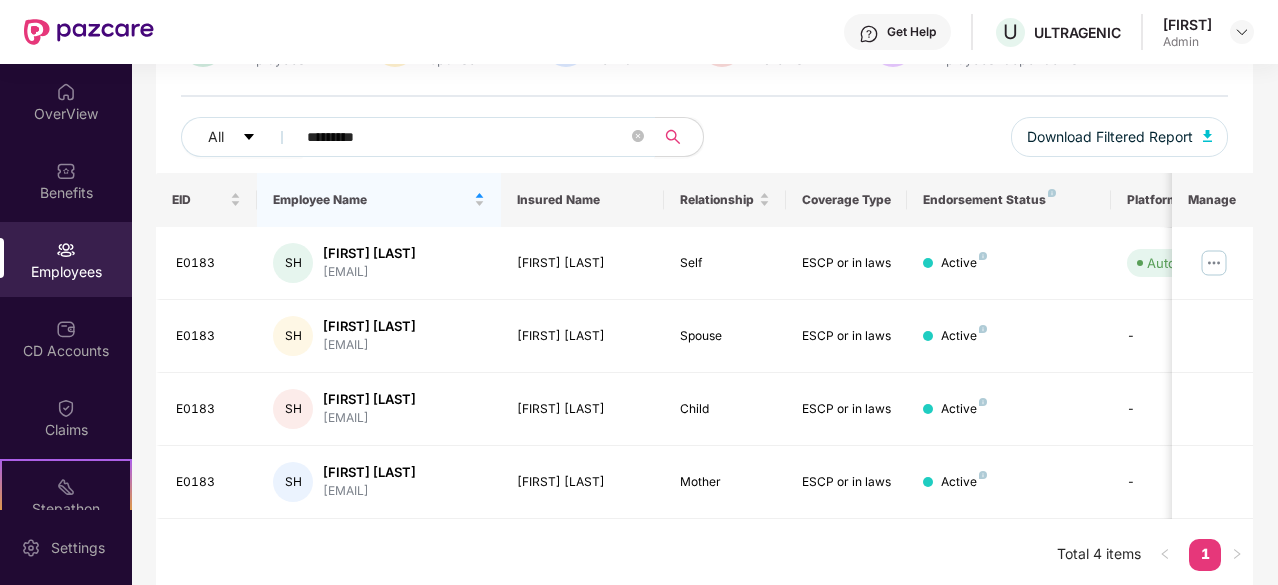 click on "*********" at bounding box center [469, 137] 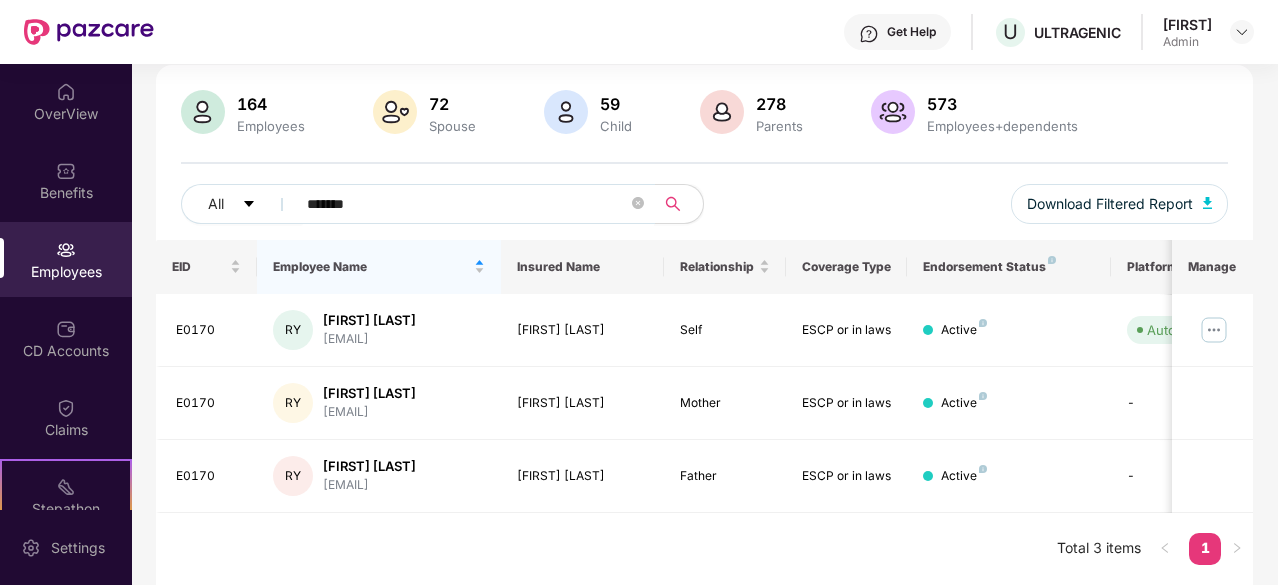 scroll, scrollTop: 130, scrollLeft: 0, axis: vertical 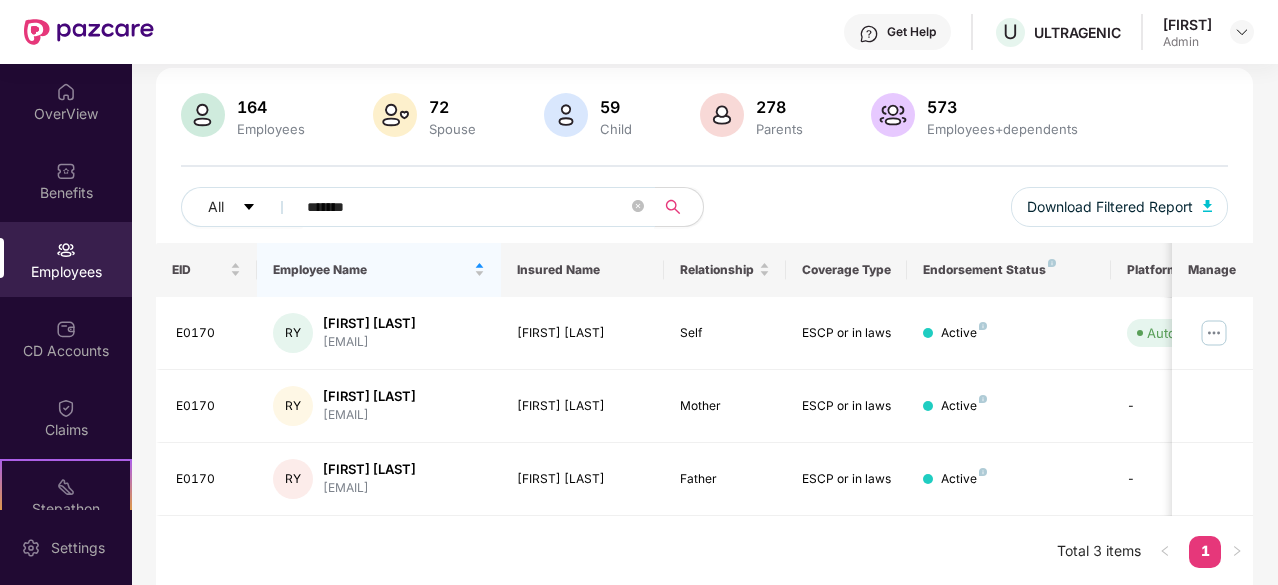 click on "*******" at bounding box center [467, 207] 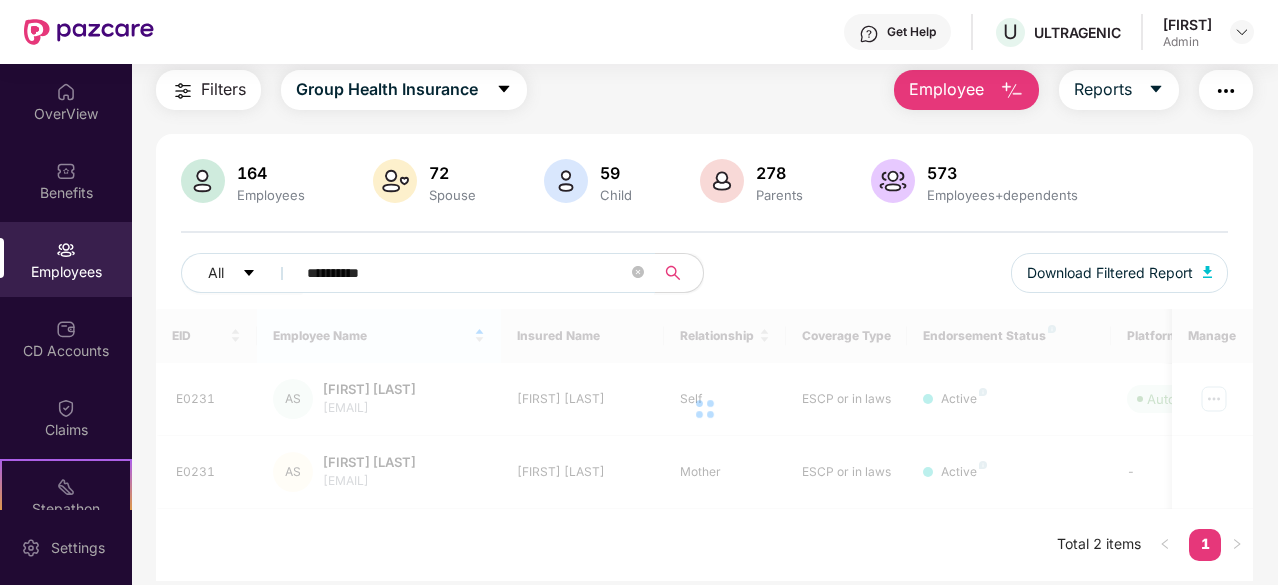 scroll, scrollTop: 64, scrollLeft: 0, axis: vertical 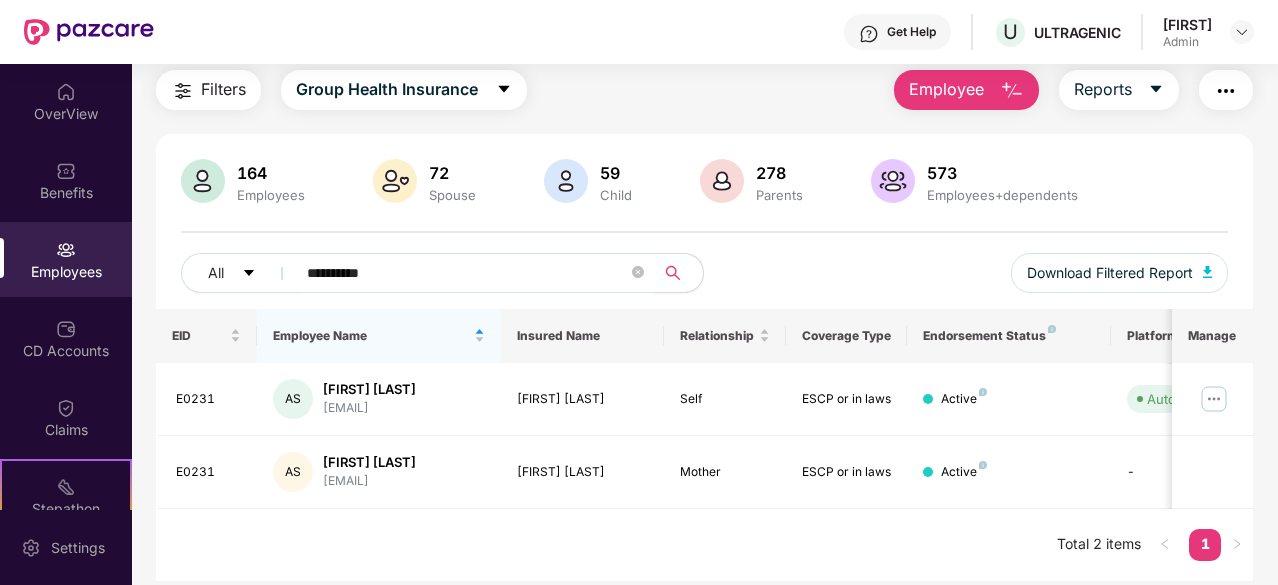 click on "**********" at bounding box center (467, 273) 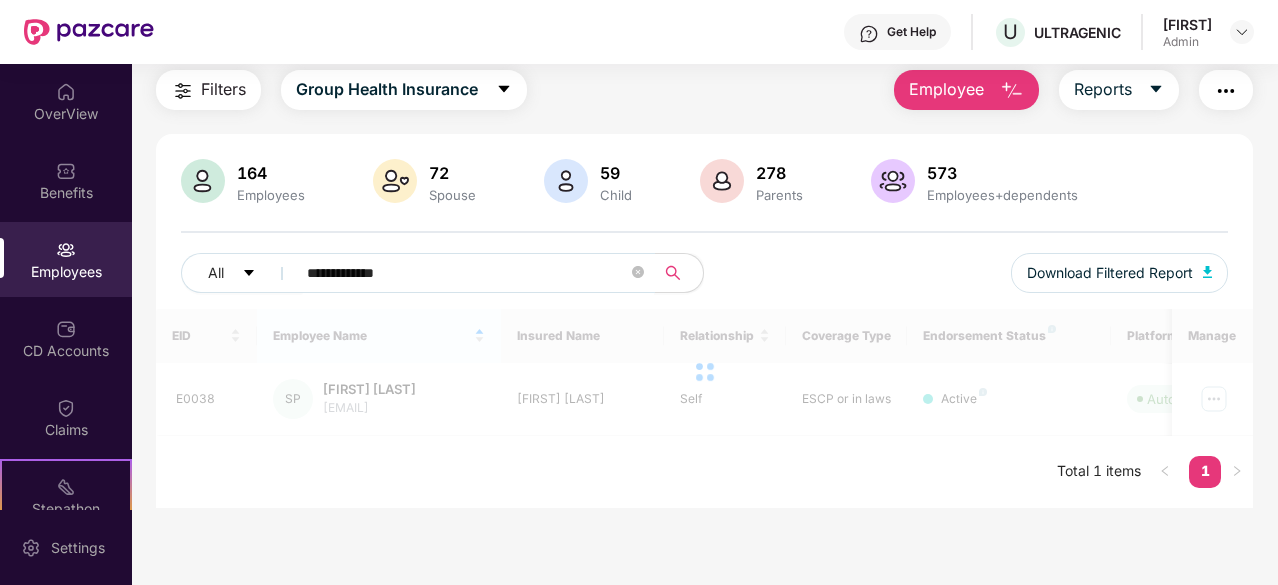 scroll, scrollTop: 64, scrollLeft: 0, axis: vertical 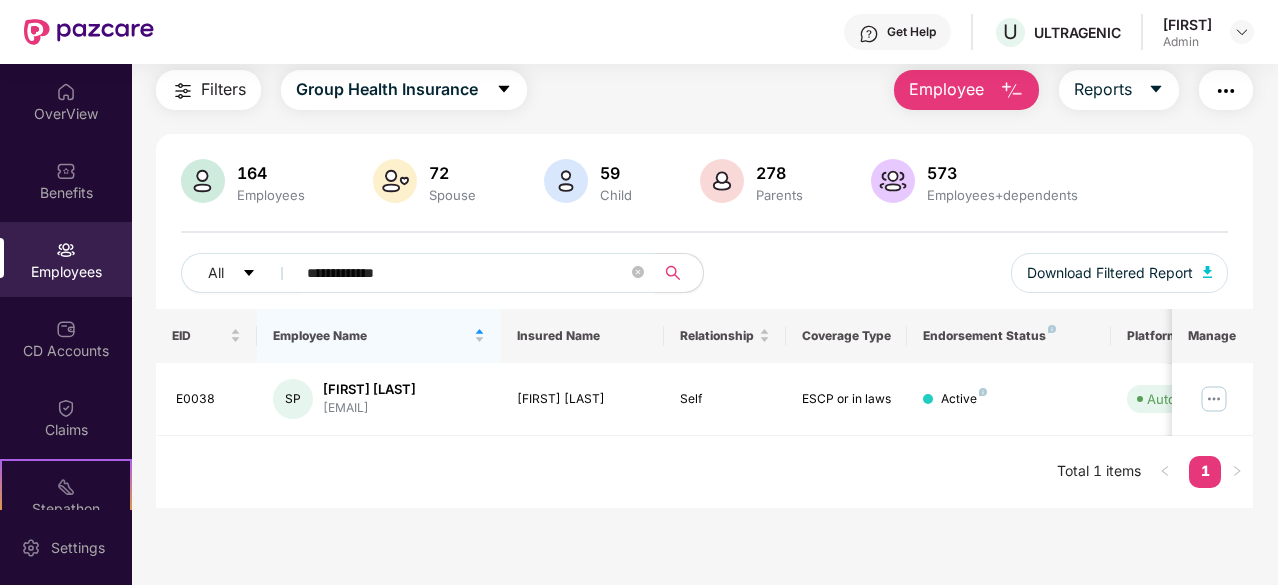 drag, startPoint x: 422, startPoint y: 271, endPoint x: 298, endPoint y: 271, distance: 124 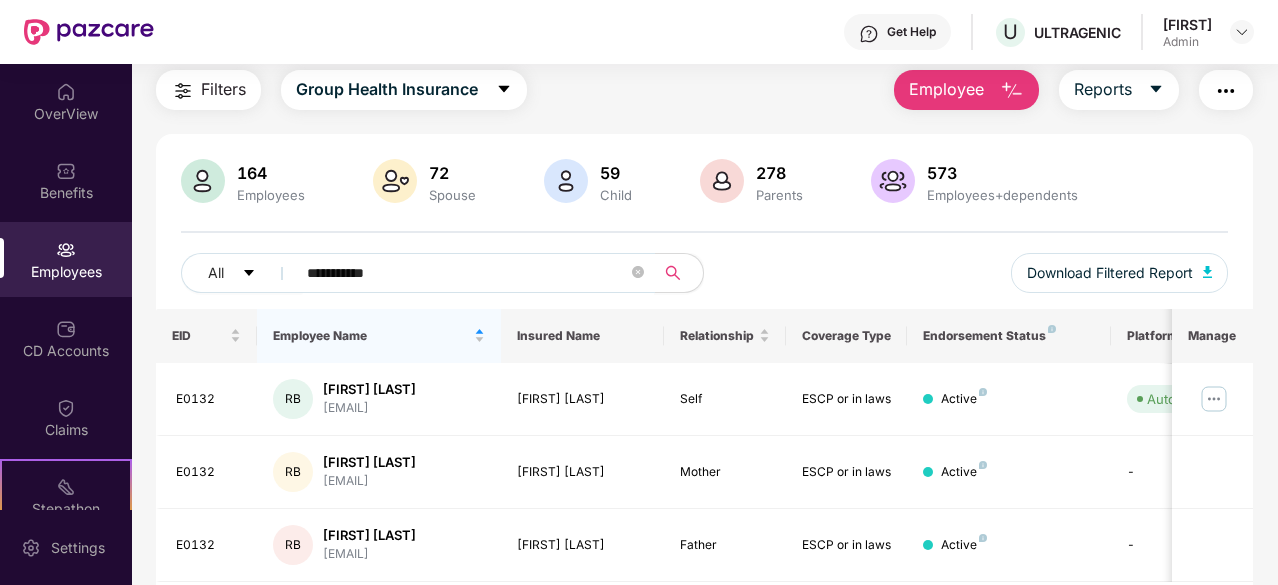 scroll, scrollTop: 130, scrollLeft: 0, axis: vertical 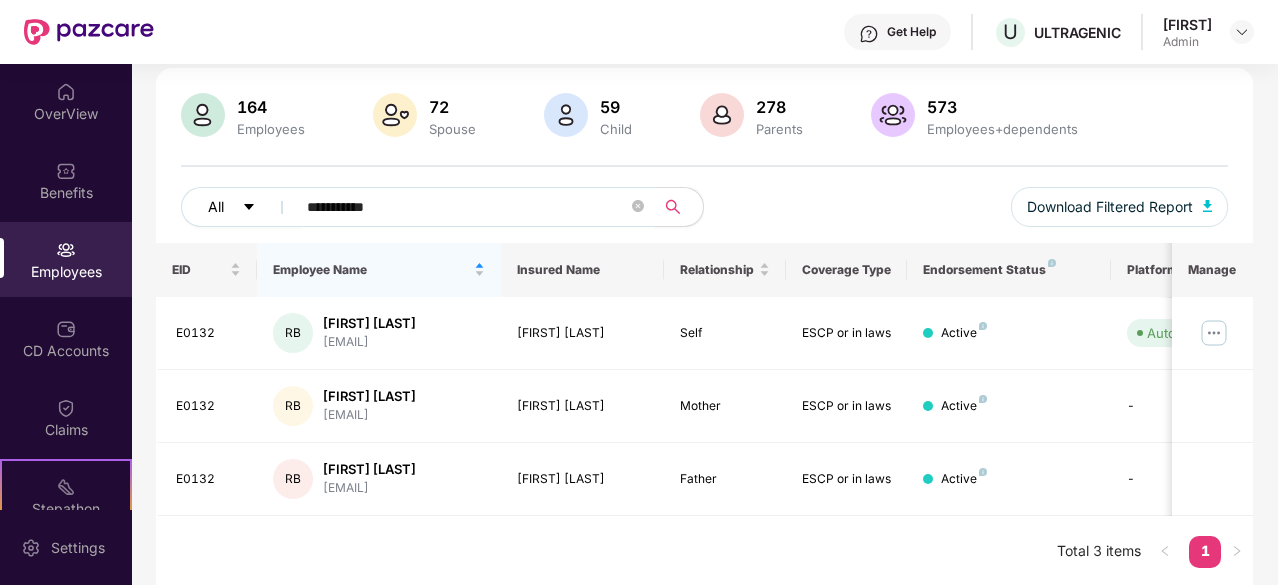 drag, startPoint x: 376, startPoint y: 209, endPoint x: 281, endPoint y: 209, distance: 95 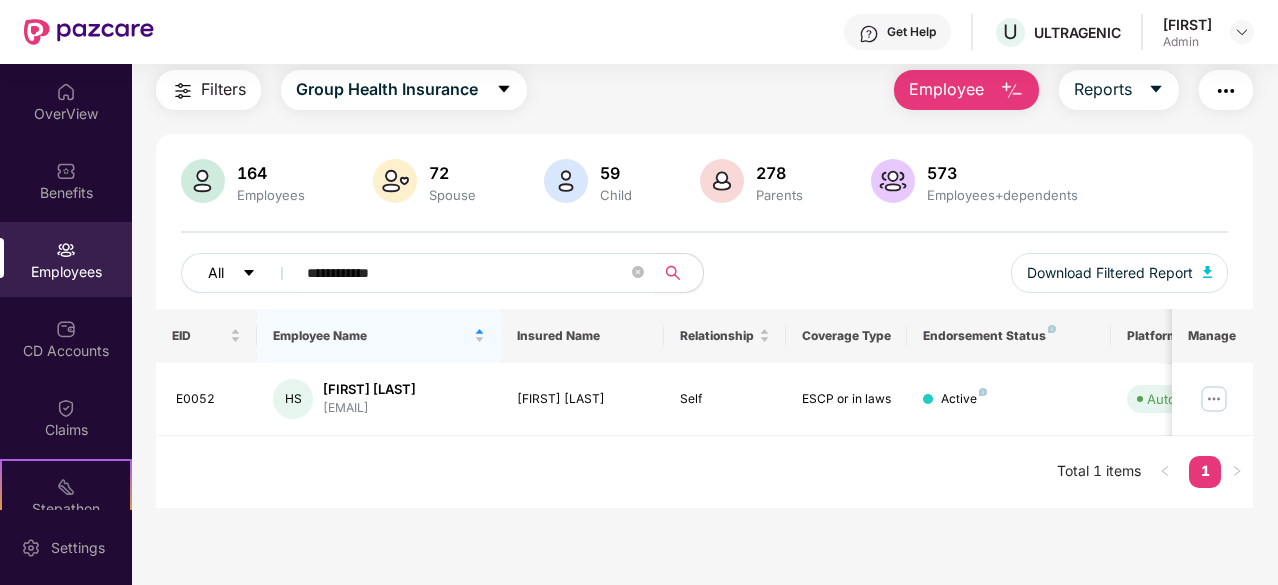 scroll, scrollTop: 64, scrollLeft: 0, axis: vertical 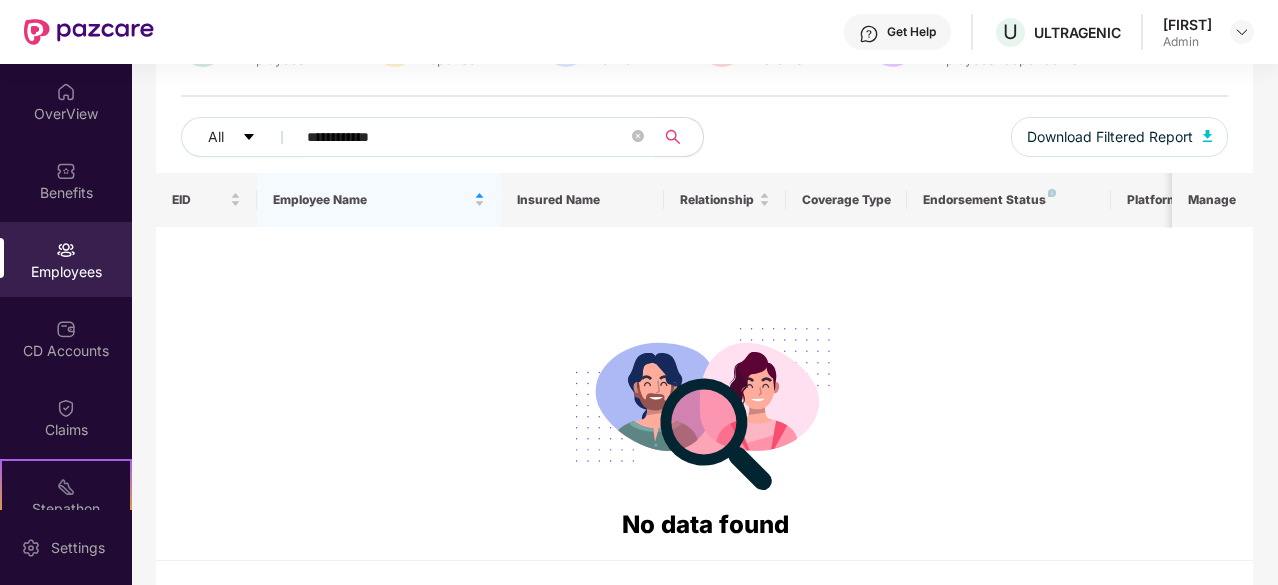 drag, startPoint x: 421, startPoint y: 133, endPoint x: 346, endPoint y: 133, distance: 75 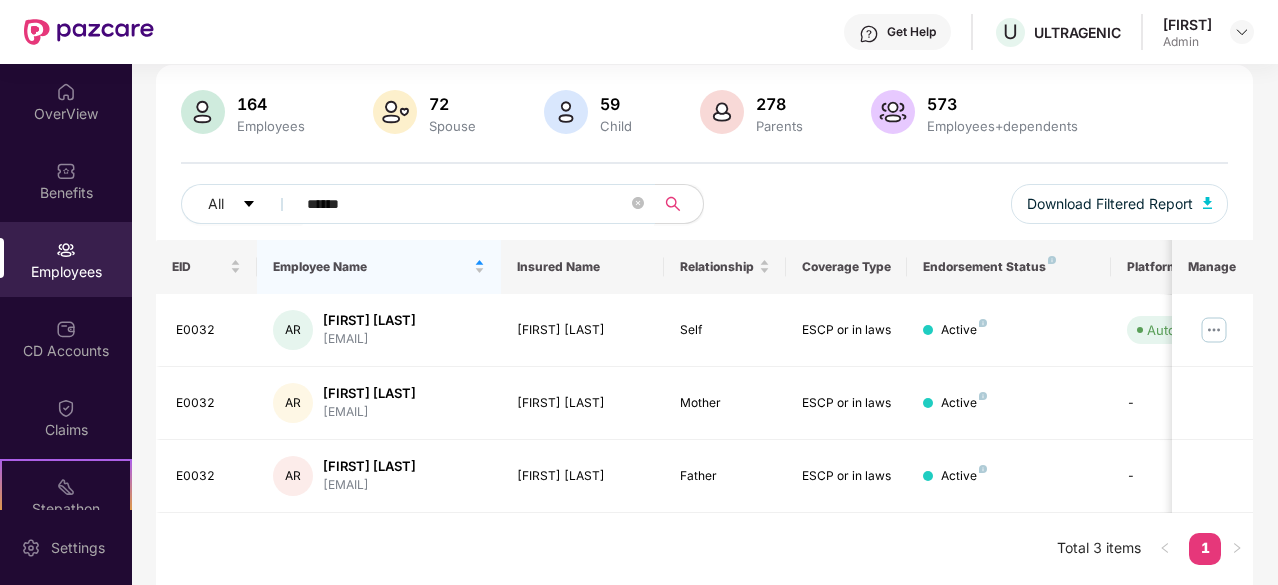 scroll, scrollTop: 130, scrollLeft: 0, axis: vertical 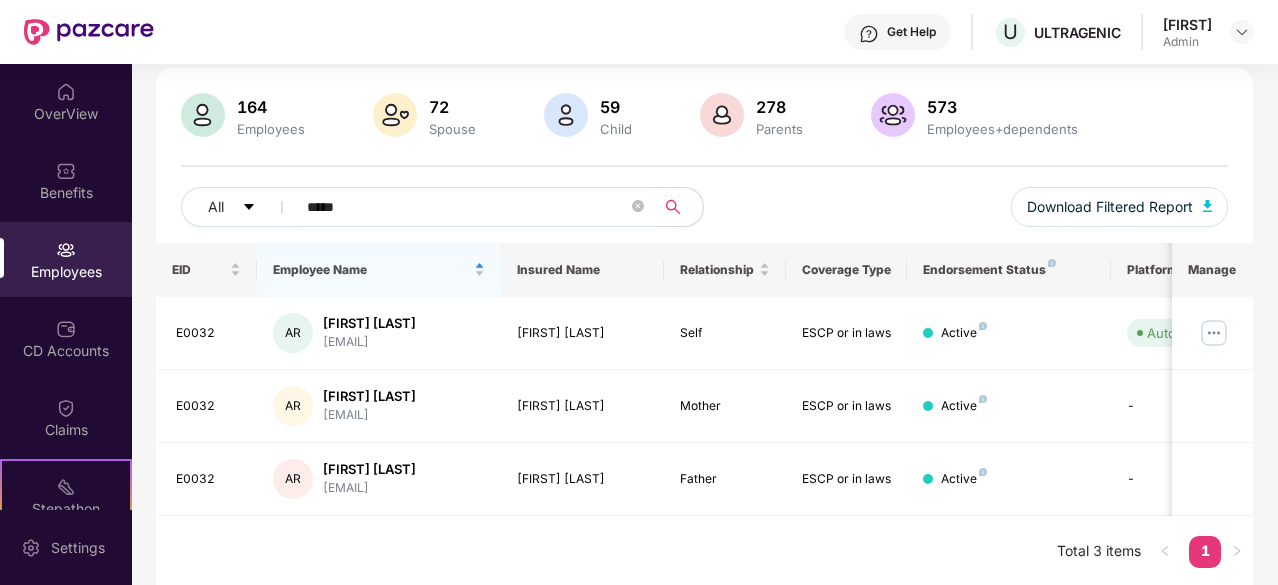 type on "*****" 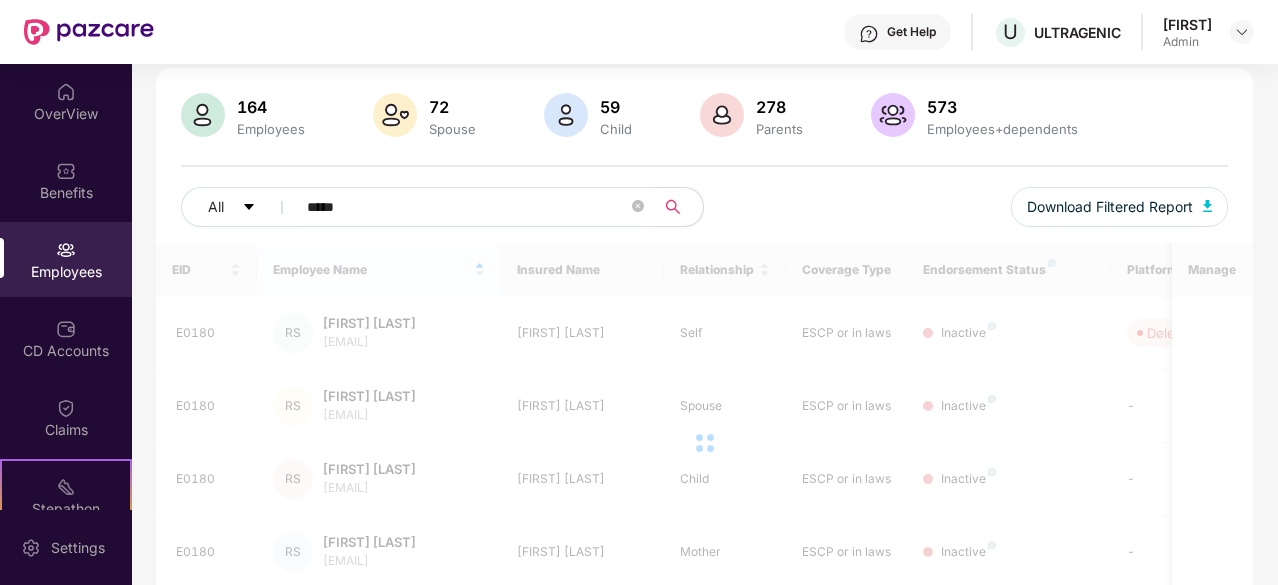 scroll, scrollTop: 200, scrollLeft: 0, axis: vertical 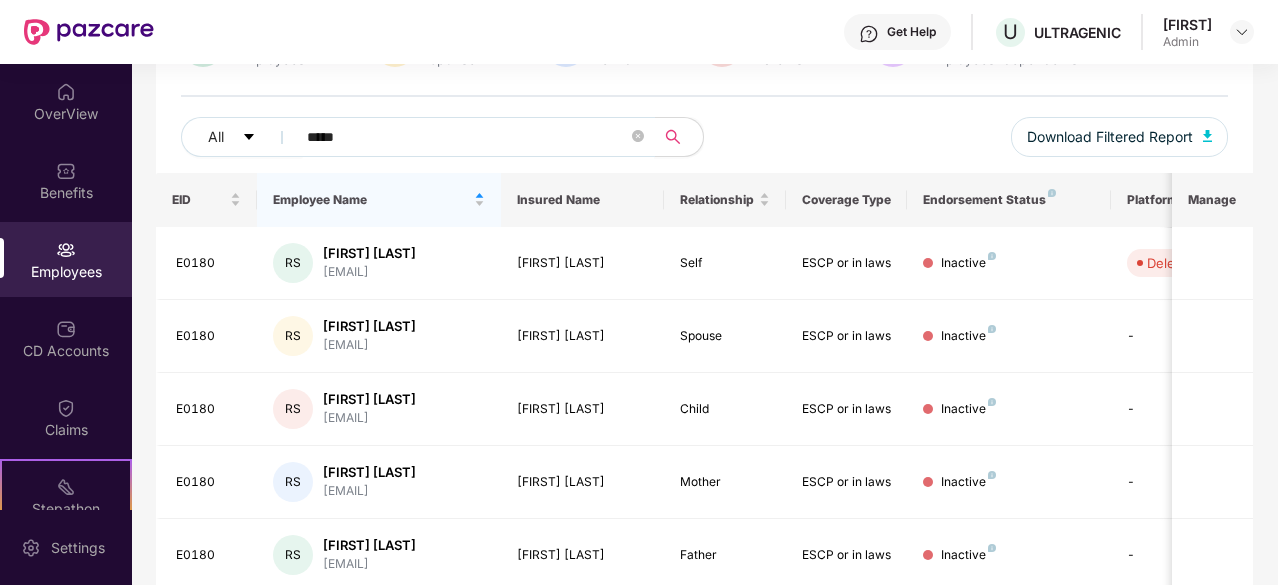 click on "Employees" at bounding box center [66, 272] 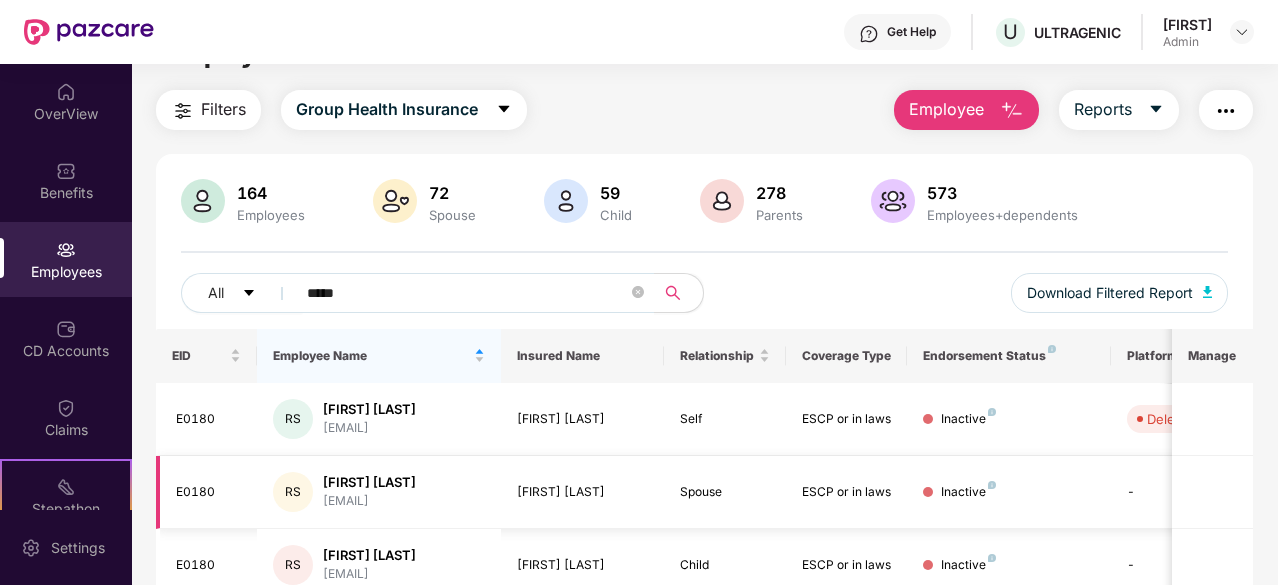 scroll, scrollTop: 0, scrollLeft: 0, axis: both 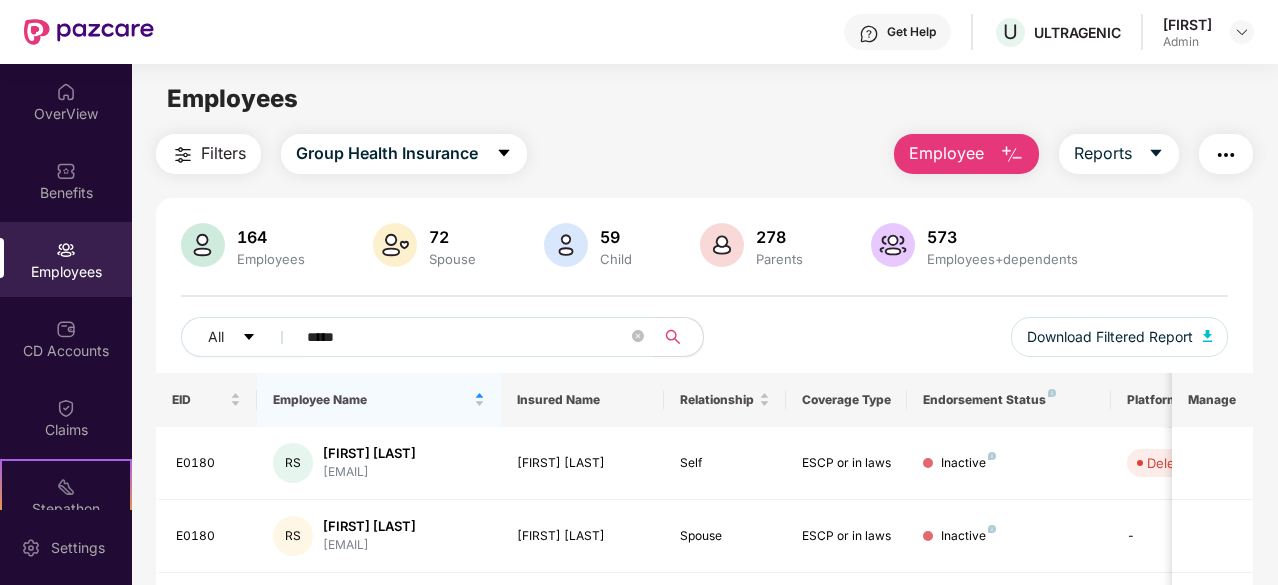 click on "Employee" at bounding box center (966, 154) 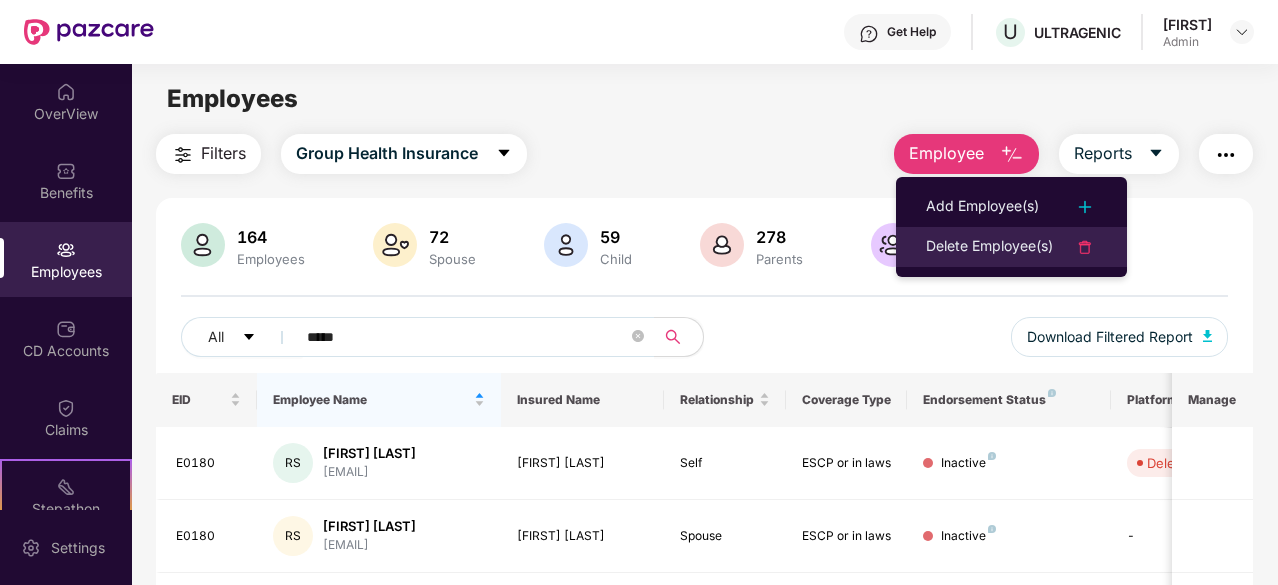 click on "Delete Employee(s)" at bounding box center [989, 247] 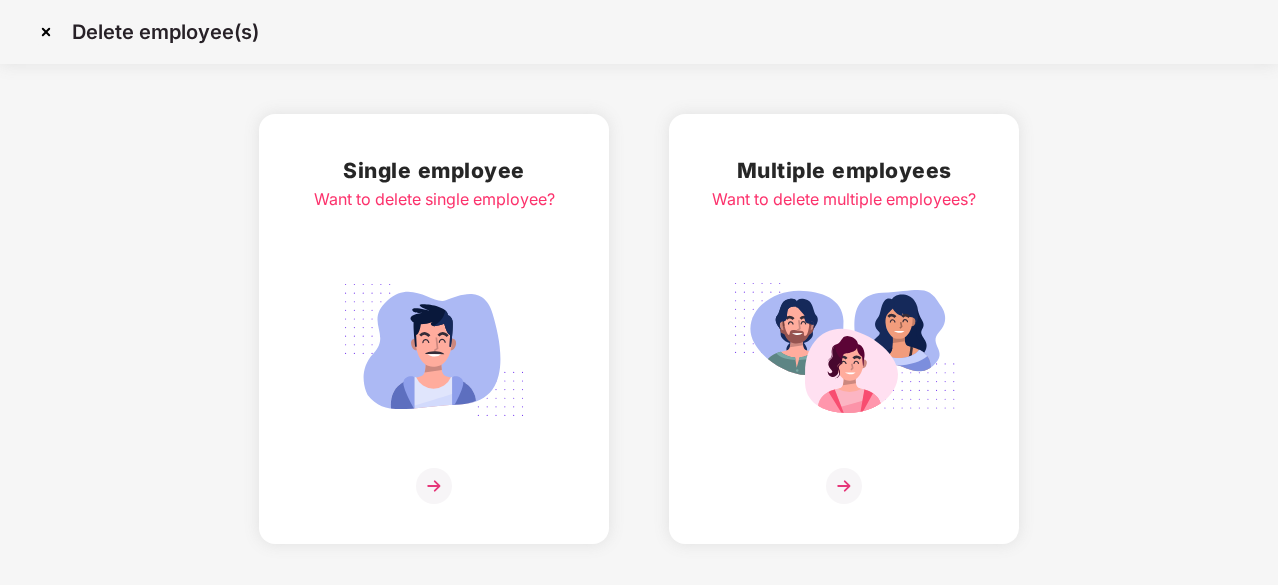 click on "Multiple employees Want to delete multiple employees?" at bounding box center (844, 329) 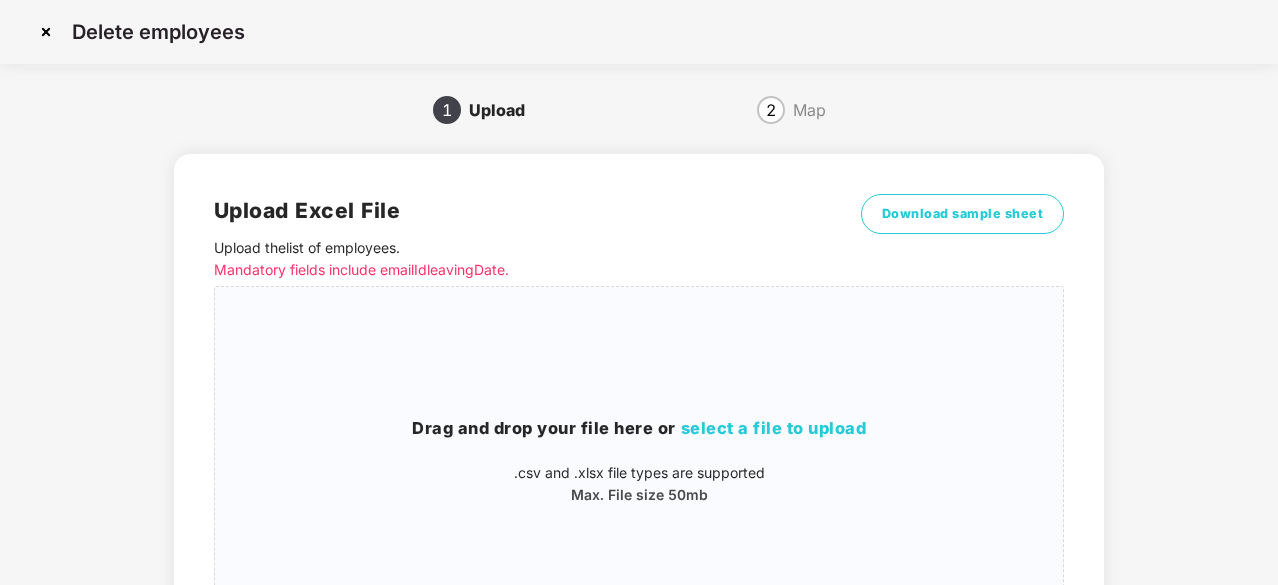 click at bounding box center [46, 32] 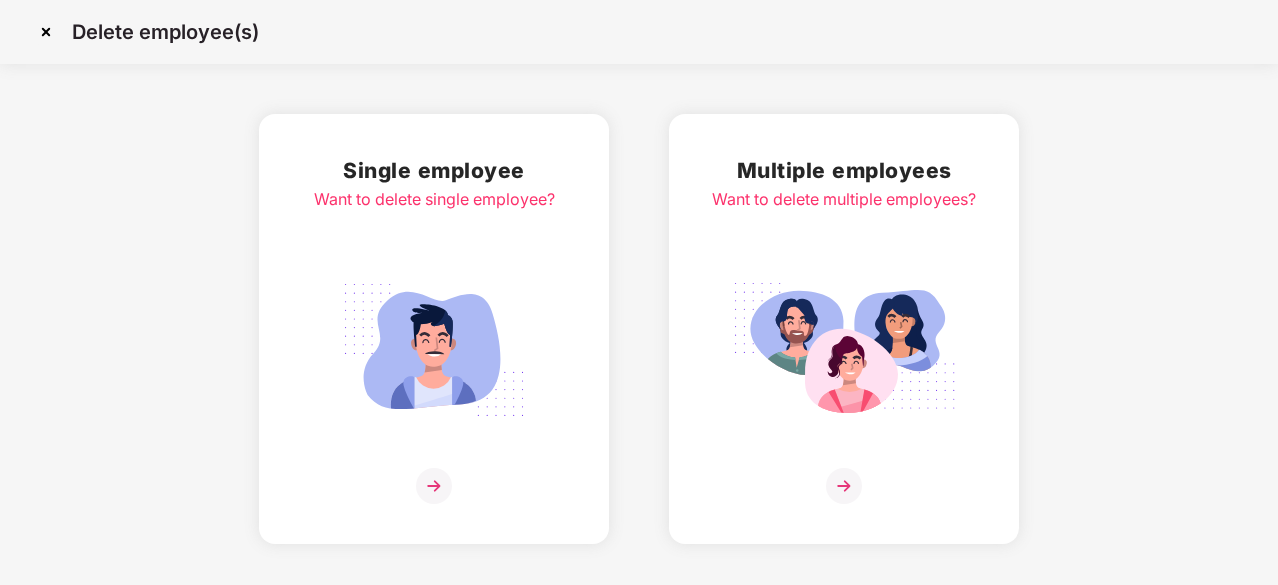 click at bounding box center [434, 350] 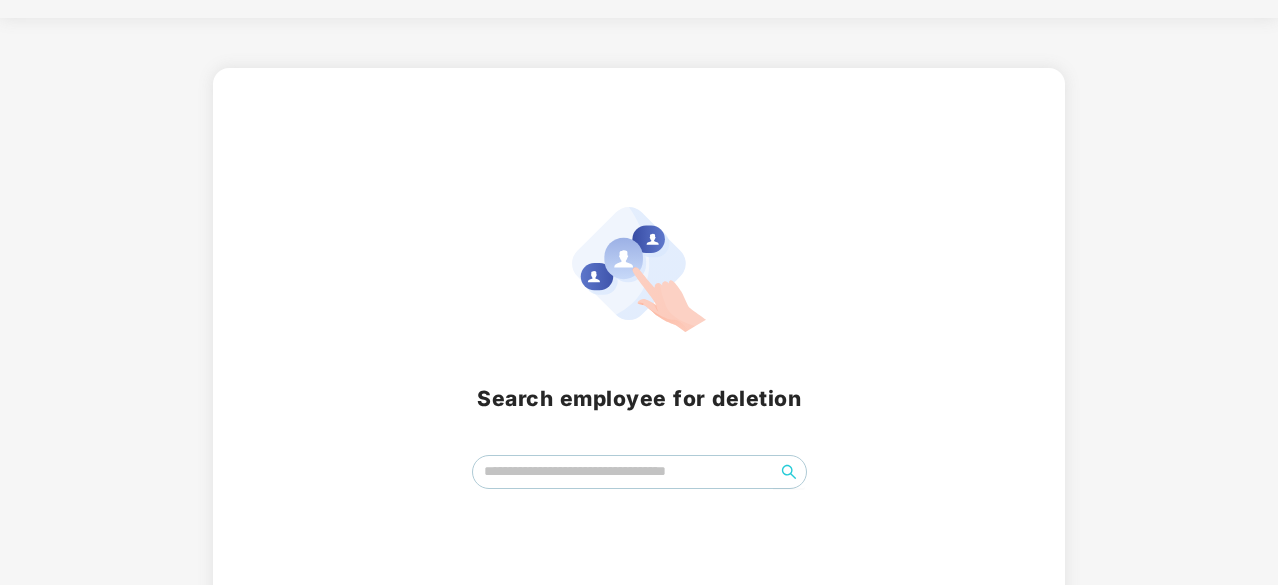 scroll, scrollTop: 88, scrollLeft: 0, axis: vertical 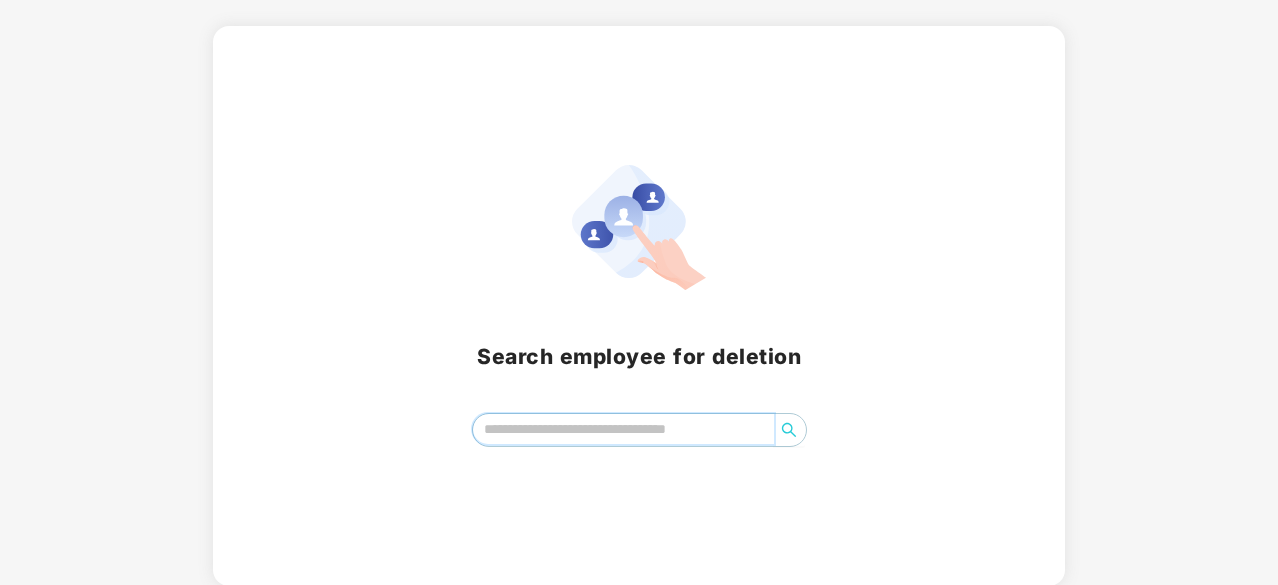 click at bounding box center [623, 429] 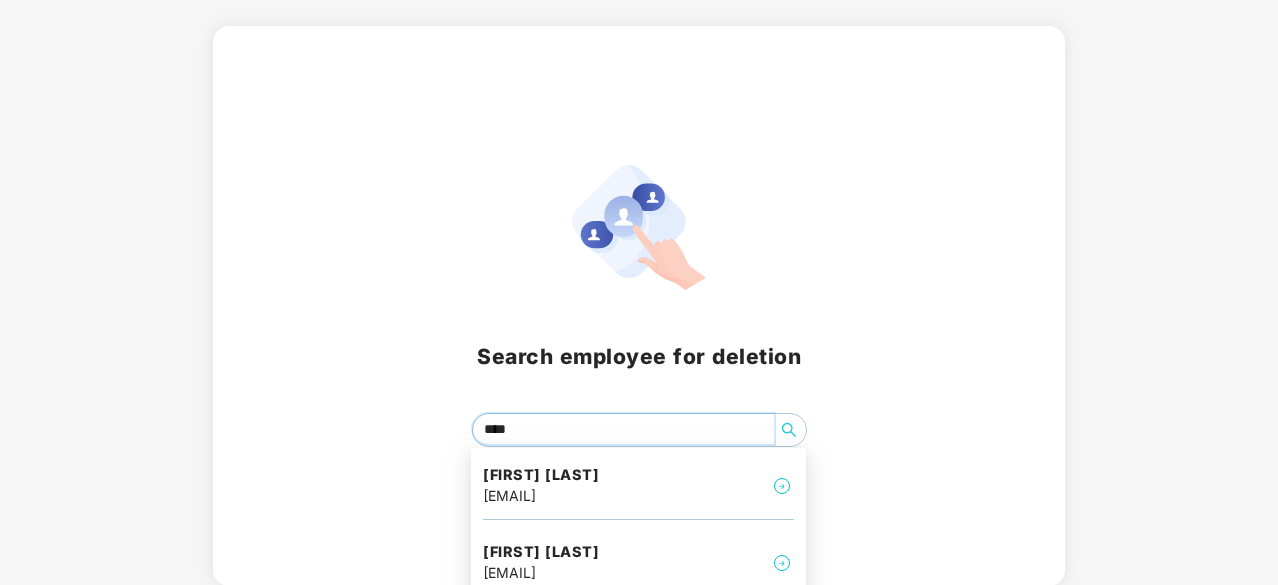 type on "*****" 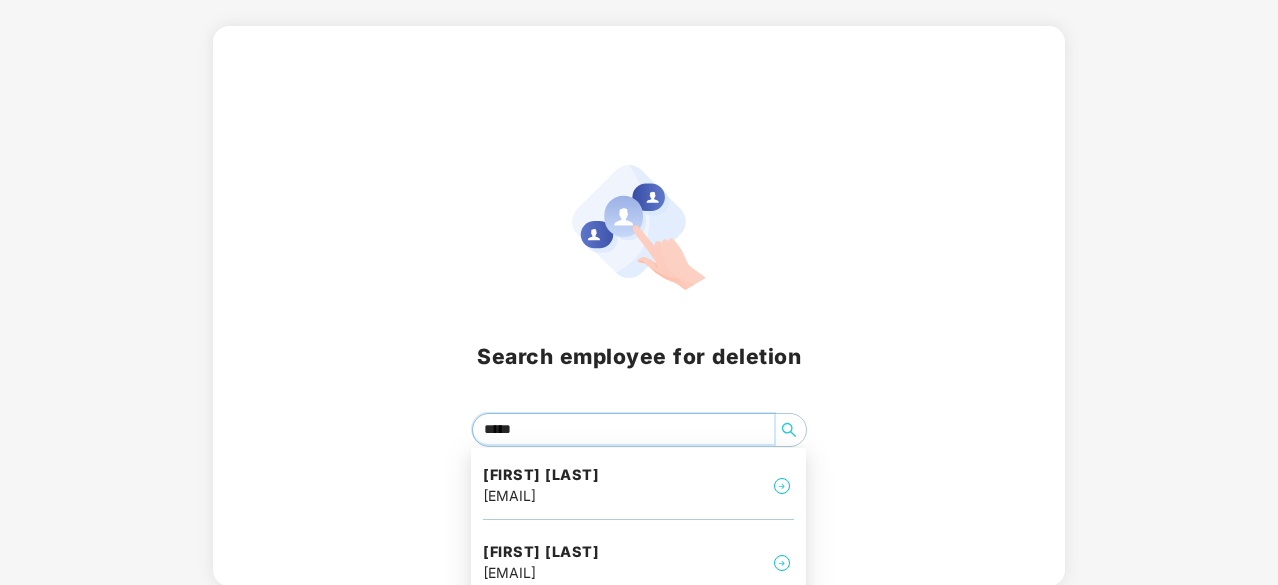 scroll, scrollTop: 105, scrollLeft: 0, axis: vertical 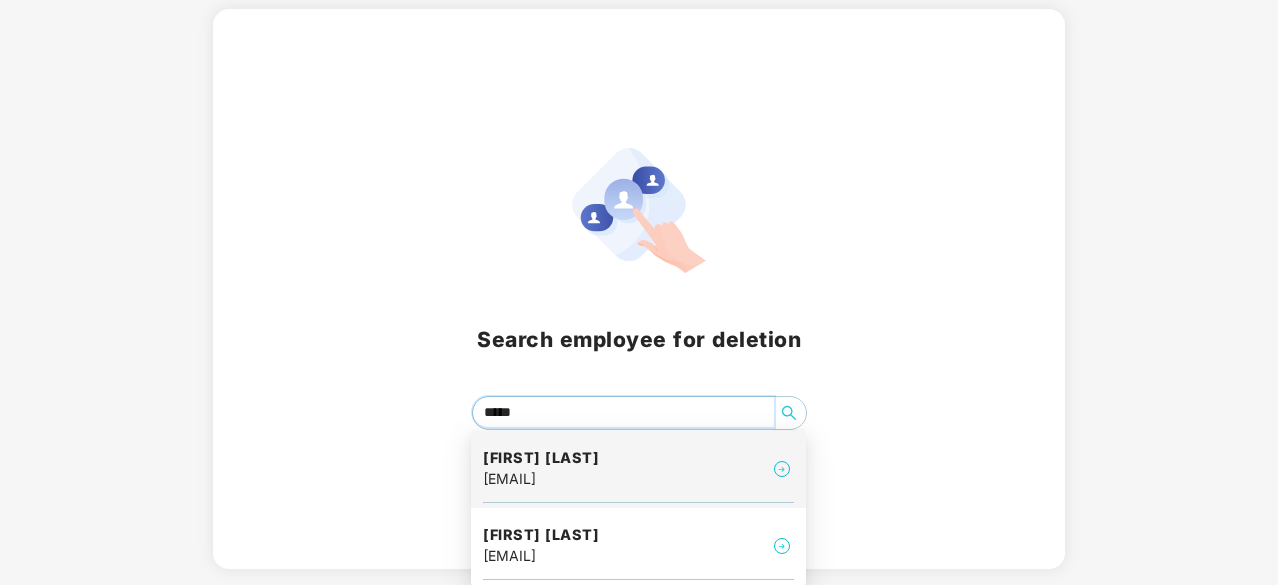 click on "Rohit Bisht" at bounding box center (541, 458) 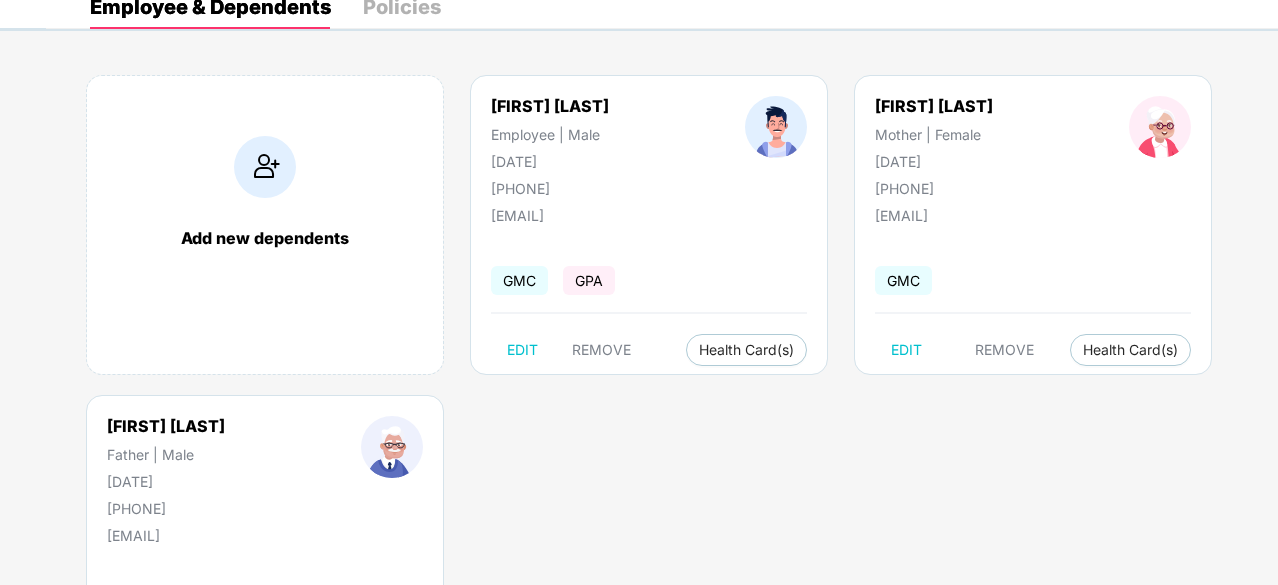 scroll, scrollTop: 0, scrollLeft: 0, axis: both 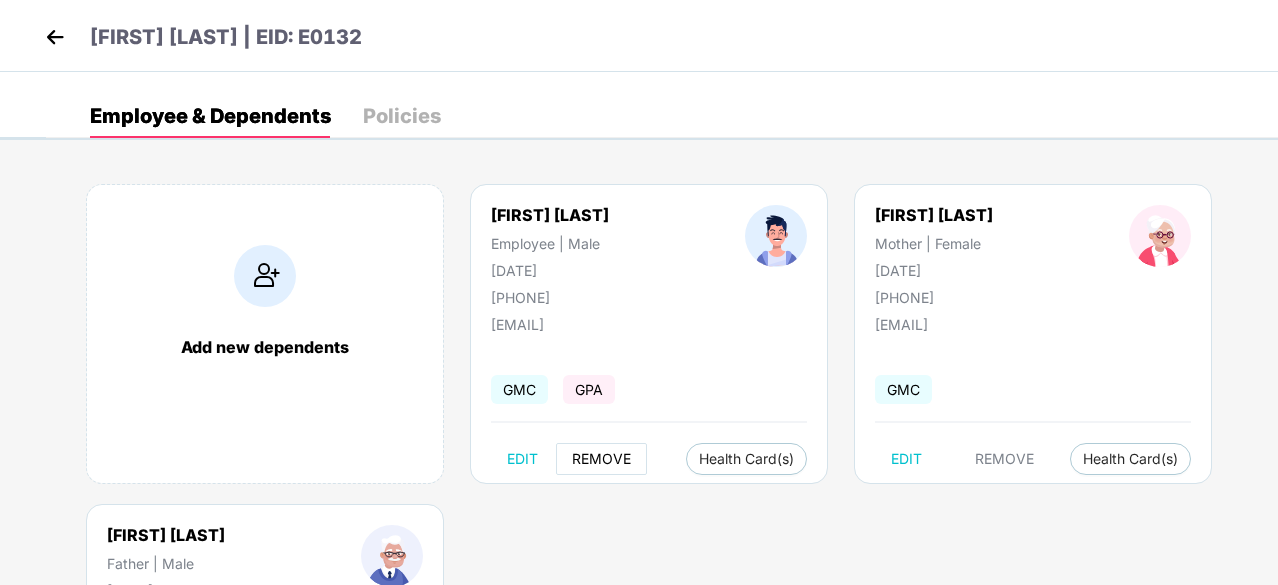 click on "REMOVE" at bounding box center [601, 459] 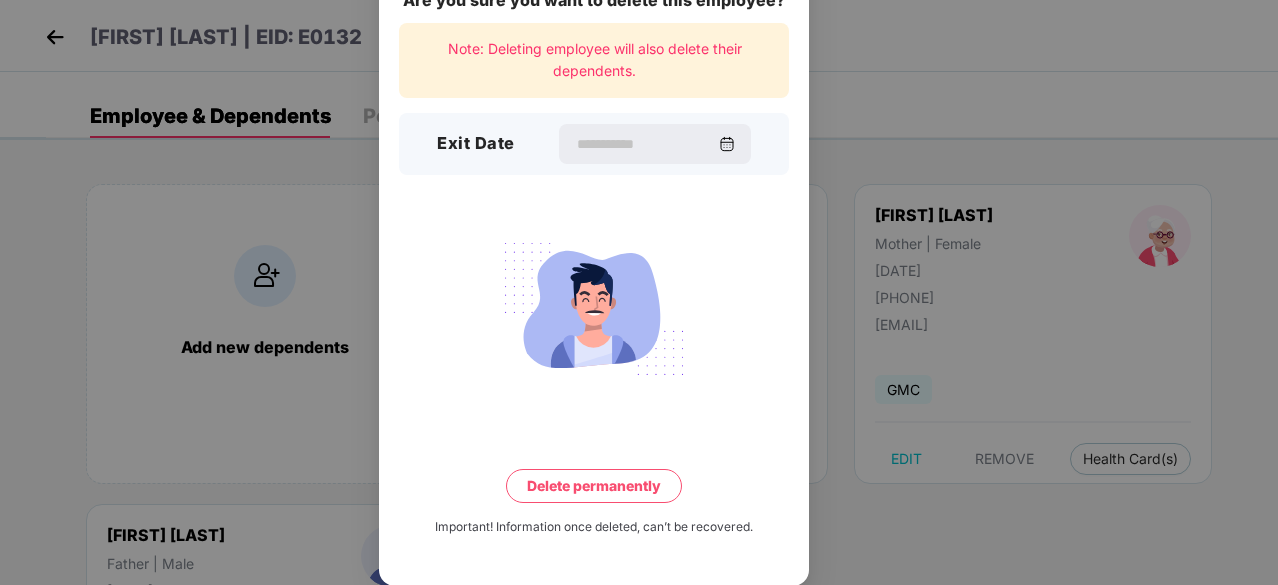 scroll, scrollTop: 0, scrollLeft: 0, axis: both 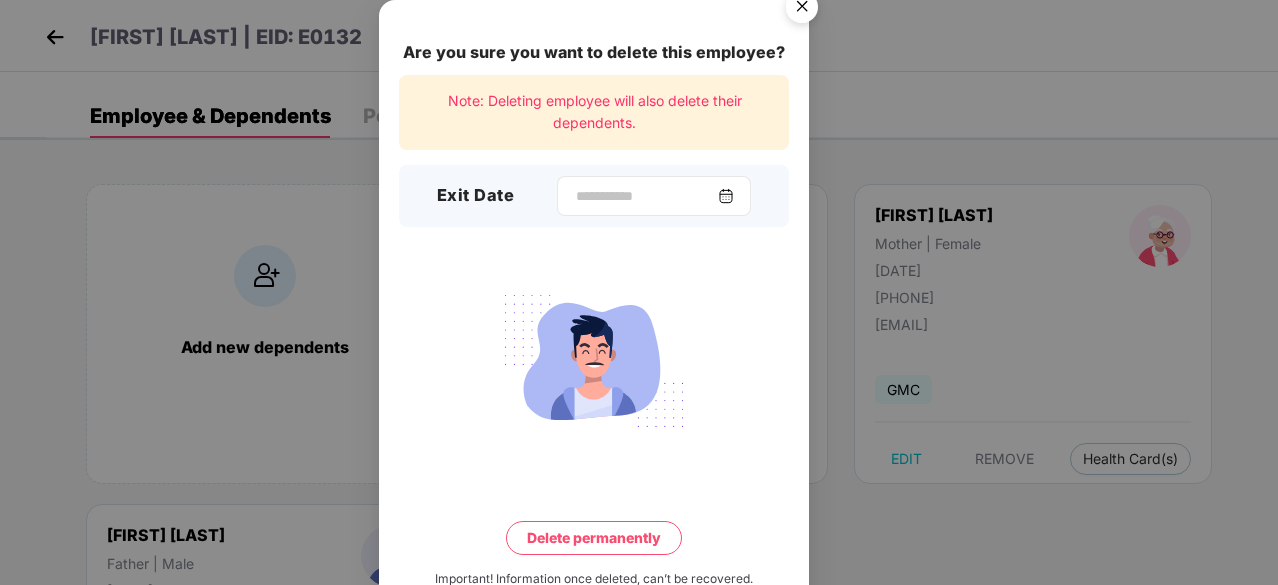 click at bounding box center (726, 196) 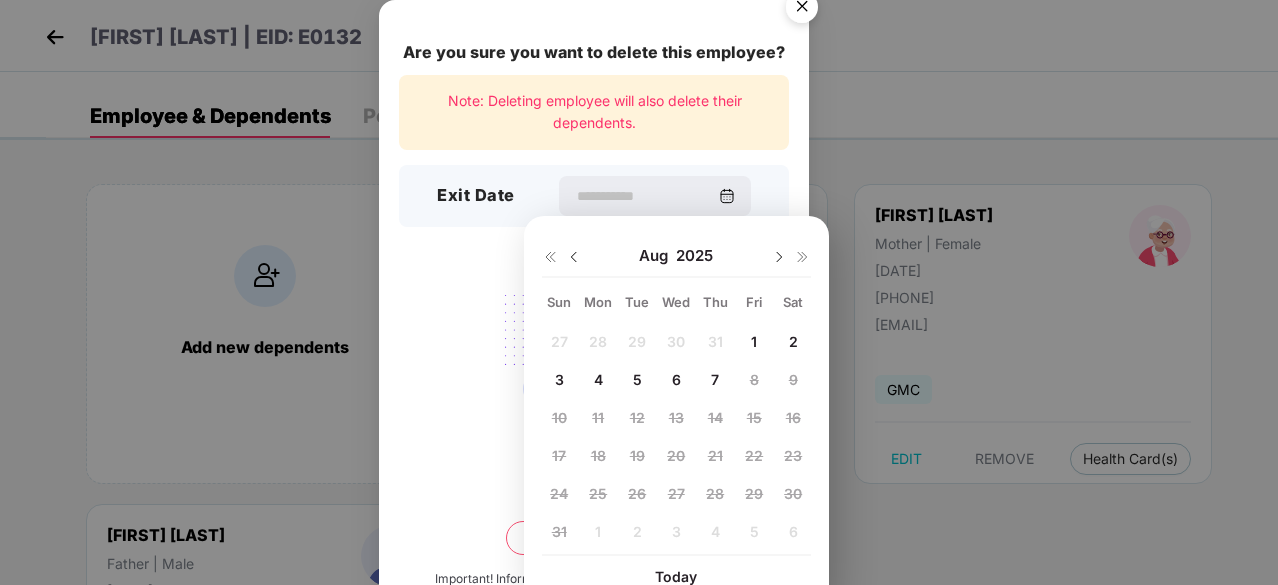 click at bounding box center (574, 257) 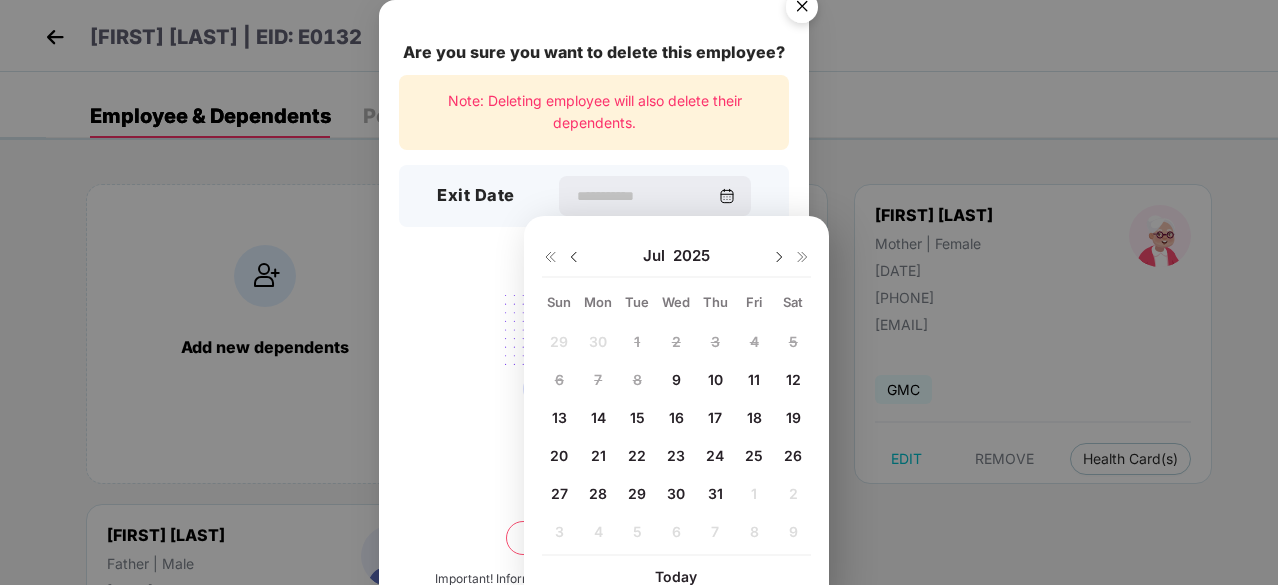 click on "13" at bounding box center (559, 417) 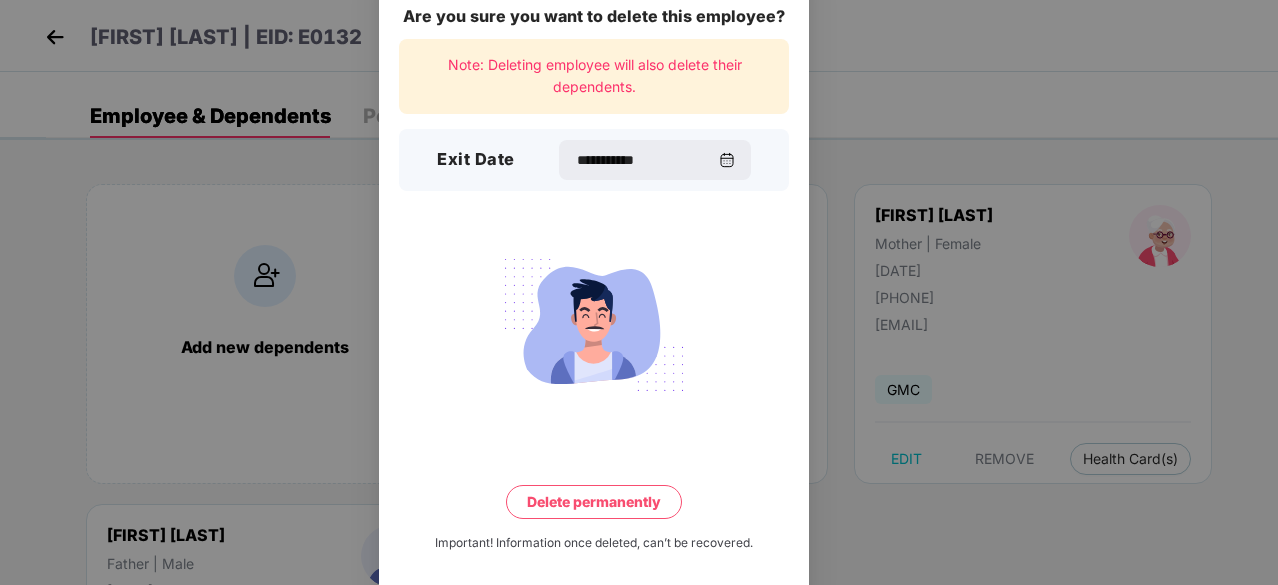 scroll, scrollTop: 52, scrollLeft: 0, axis: vertical 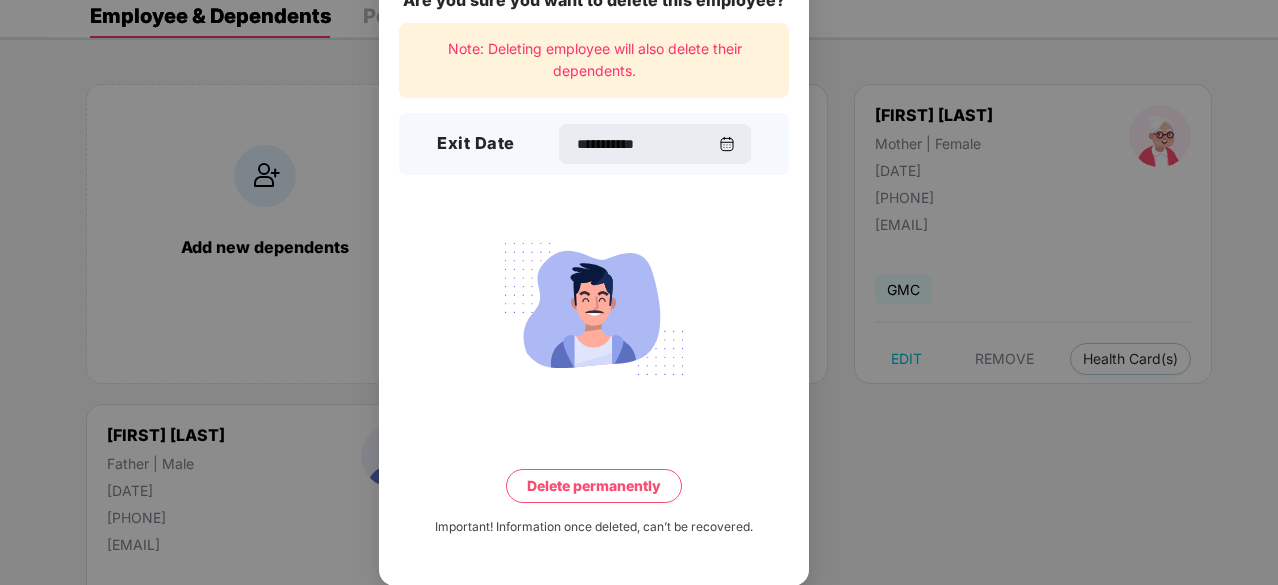 click on "Delete permanently" at bounding box center (594, 486) 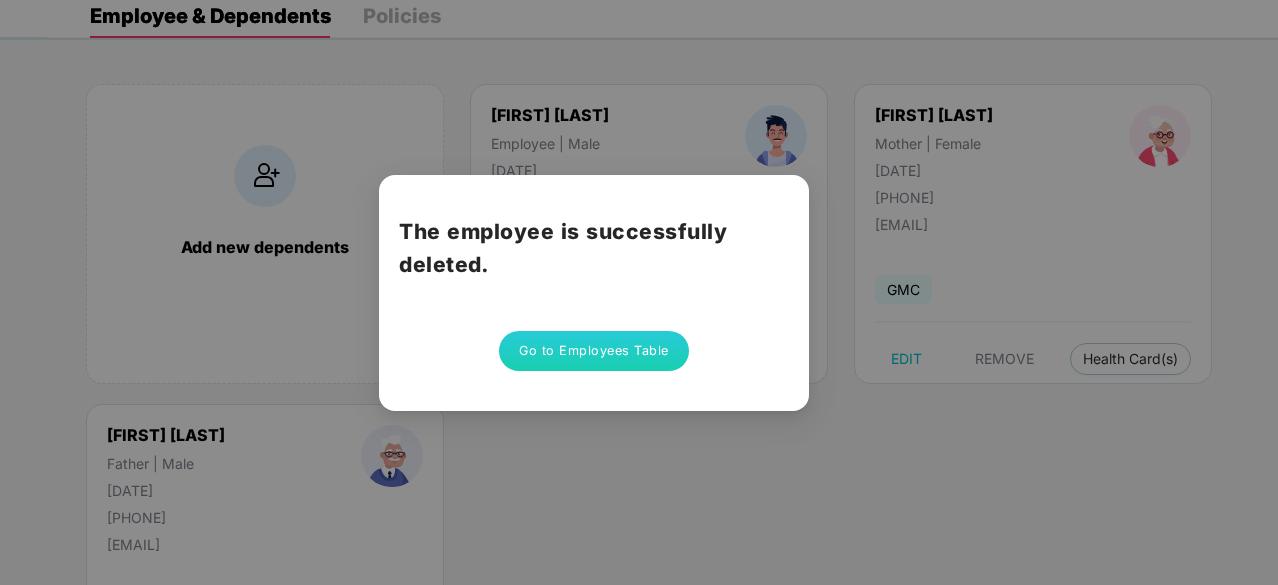 scroll, scrollTop: 0, scrollLeft: 0, axis: both 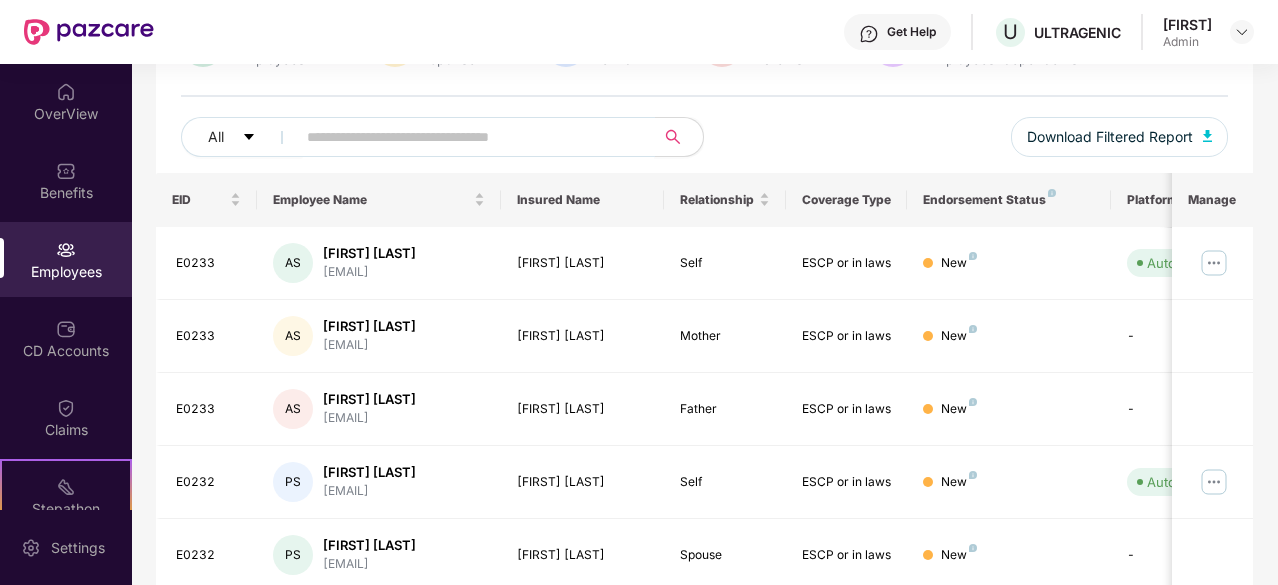 click at bounding box center (467, 137) 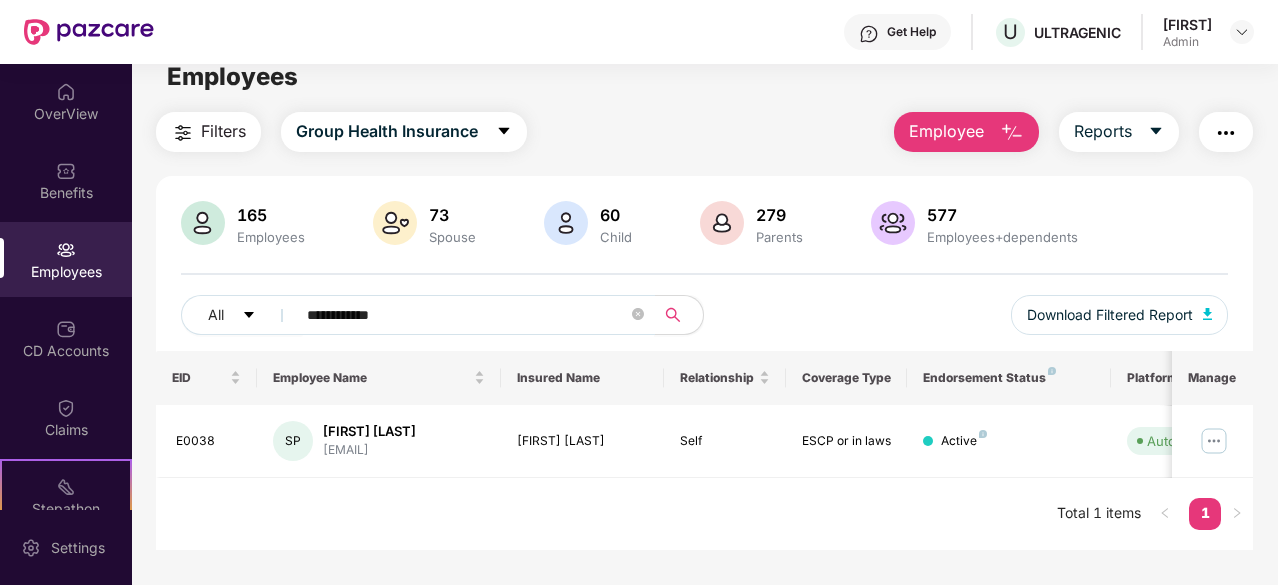 scroll, scrollTop: 0, scrollLeft: 0, axis: both 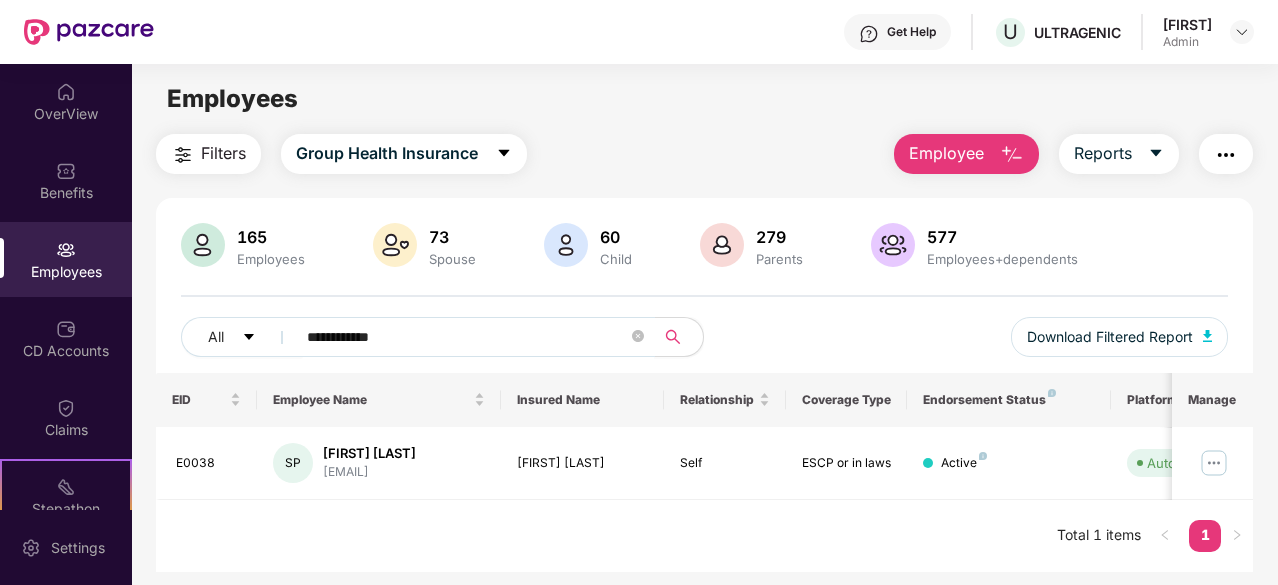 drag, startPoint x: 434, startPoint y: 338, endPoint x: 282, endPoint y: 338, distance: 152 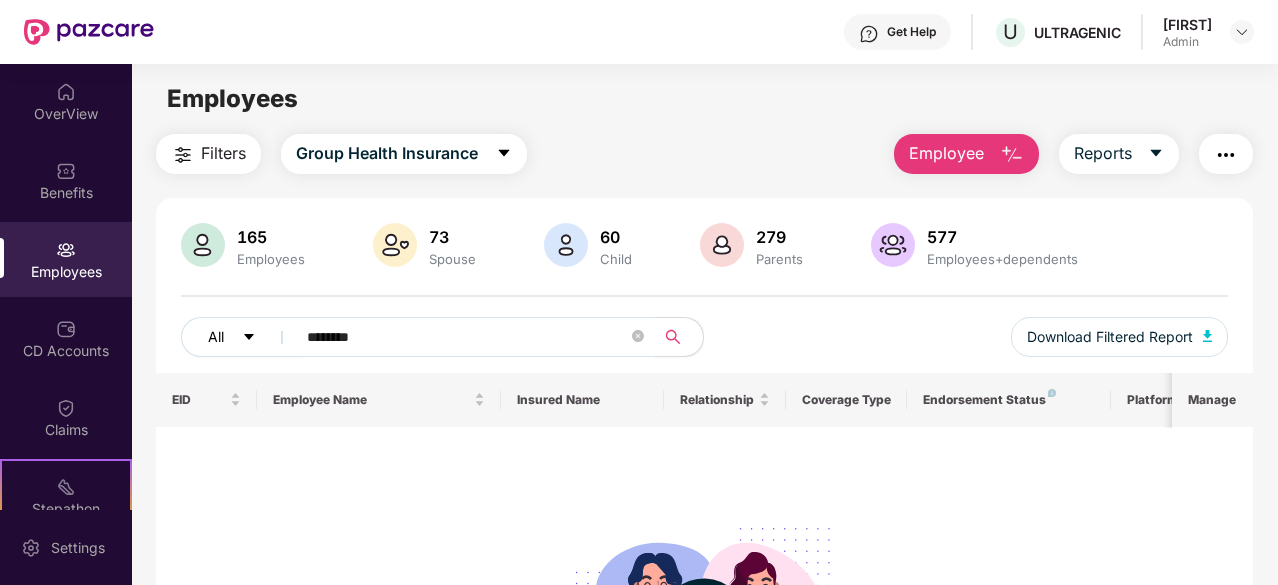 drag, startPoint x: 371, startPoint y: 339, endPoint x: 236, endPoint y: 339, distance: 135 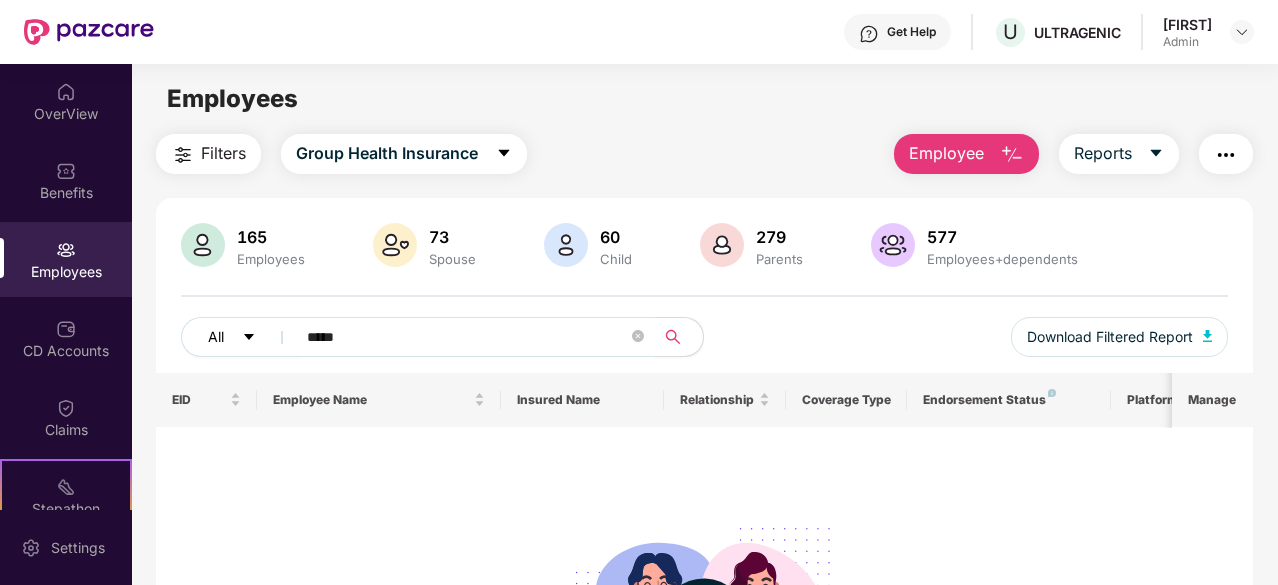 type on "*****" 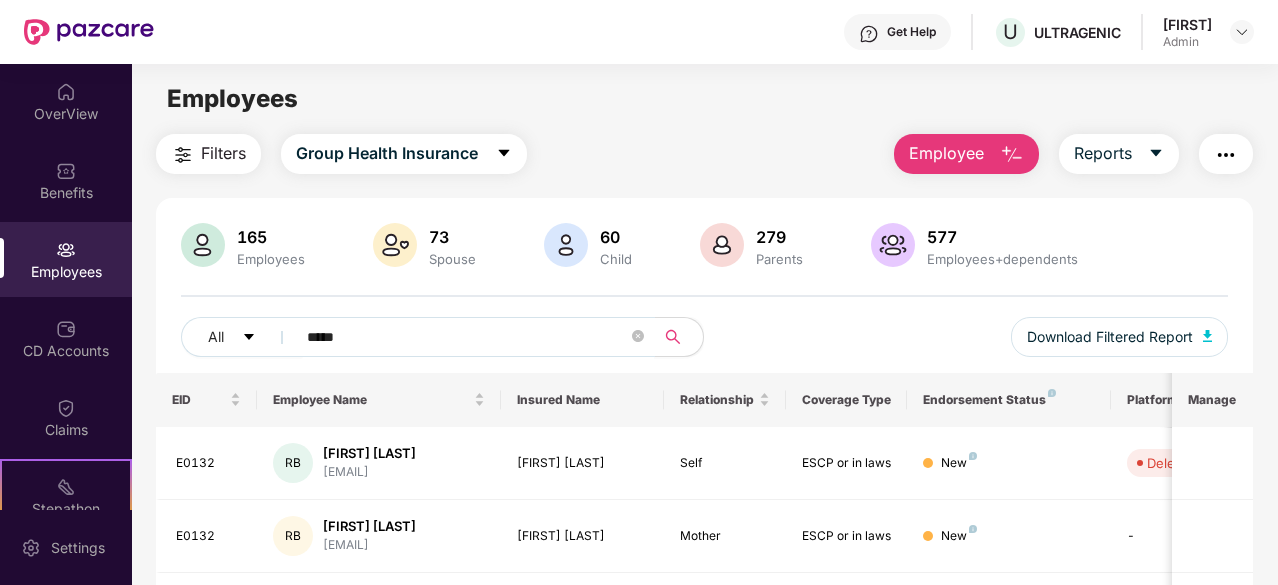 click at bounding box center (1012, 155) 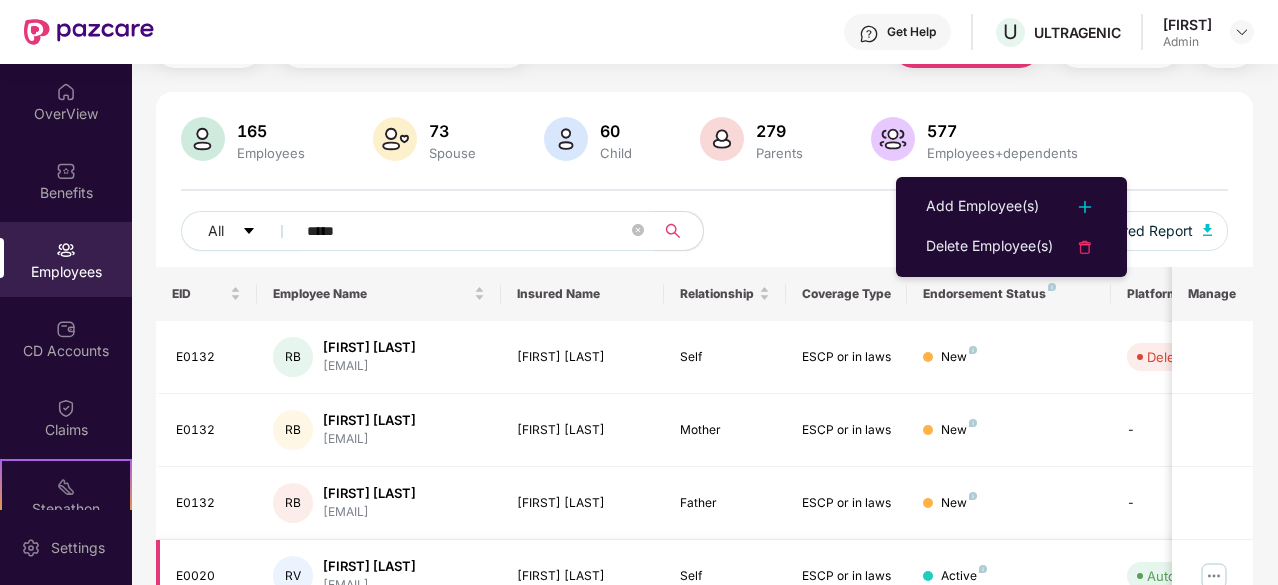 scroll, scrollTop: 0, scrollLeft: 0, axis: both 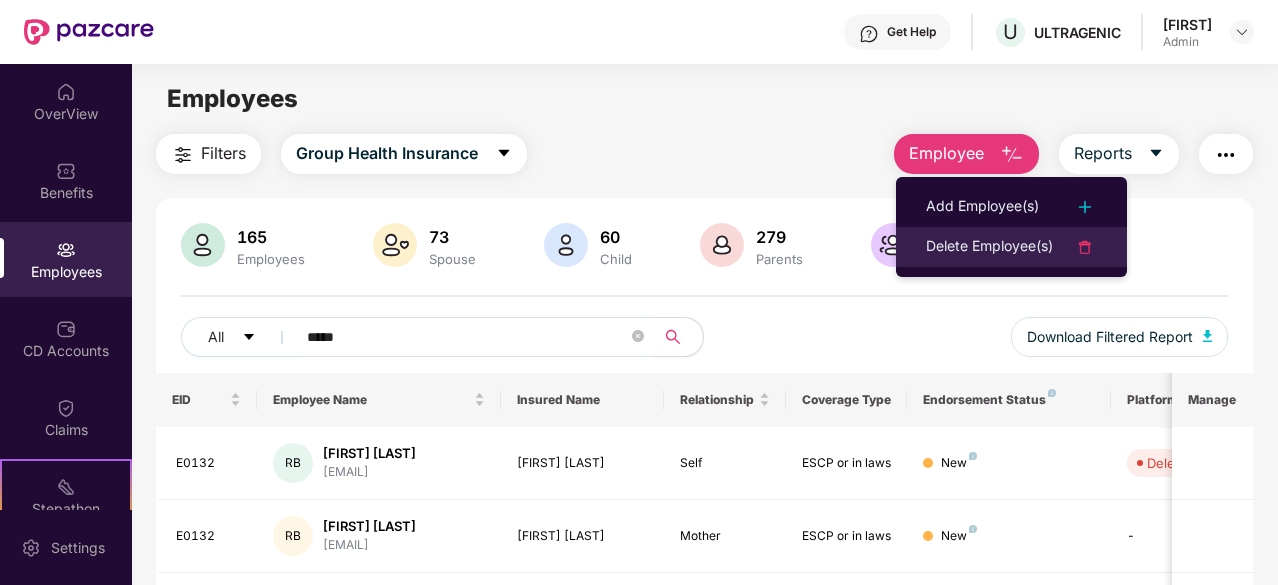 click on "Delete Employee(s)" at bounding box center [989, 247] 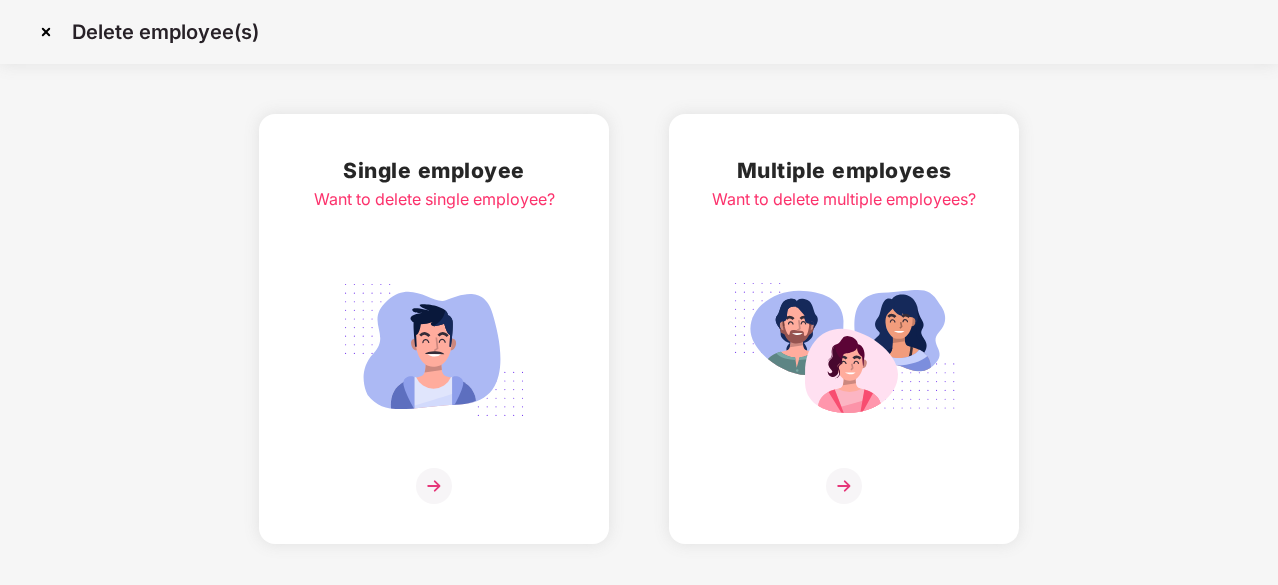 click at bounding box center [434, 486] 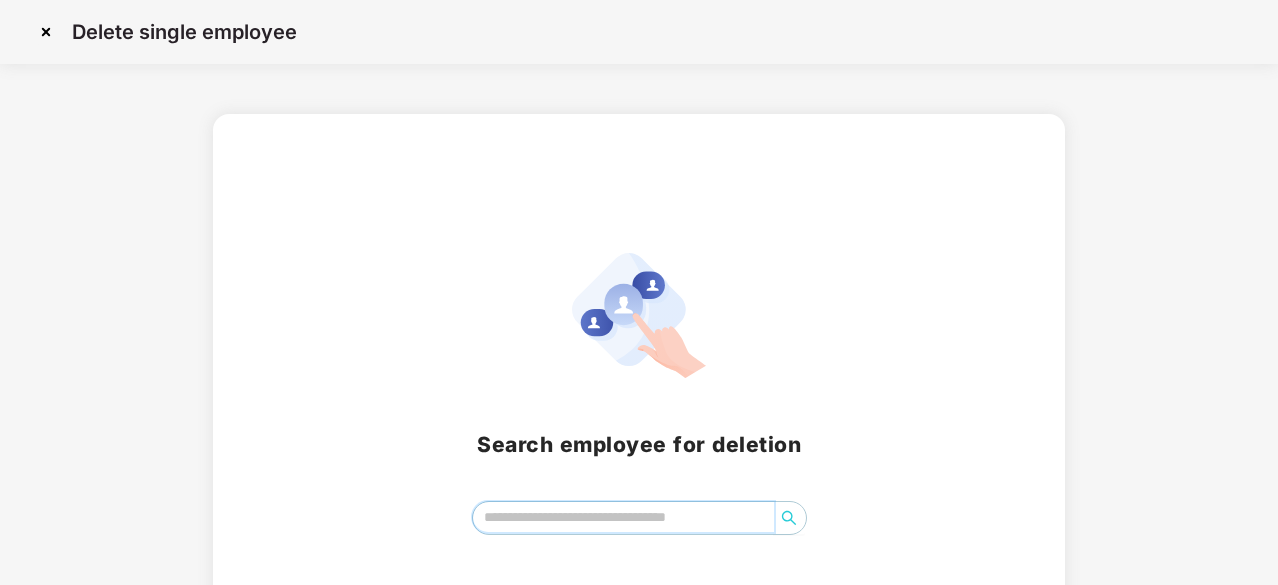 click at bounding box center (623, 517) 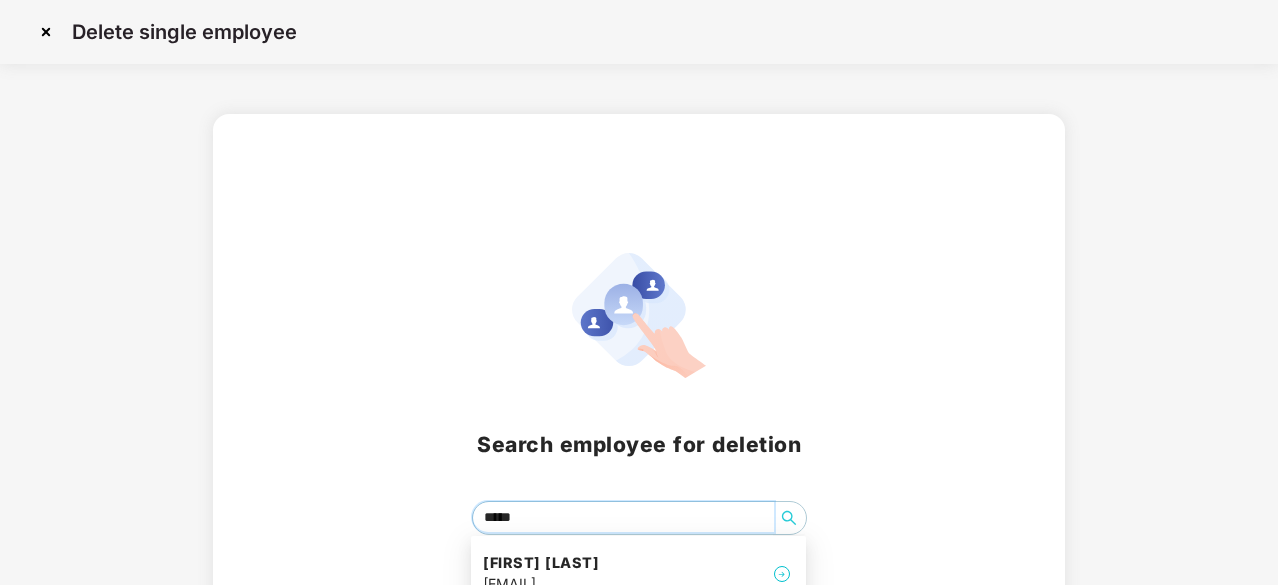 type on "******" 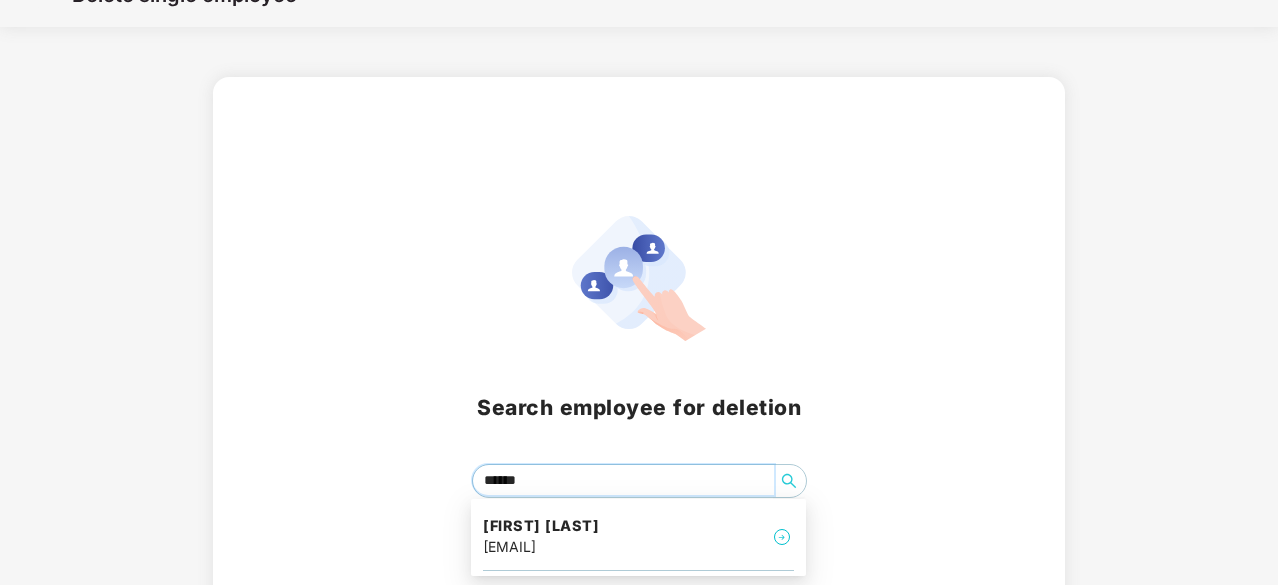 scroll, scrollTop: 88, scrollLeft: 0, axis: vertical 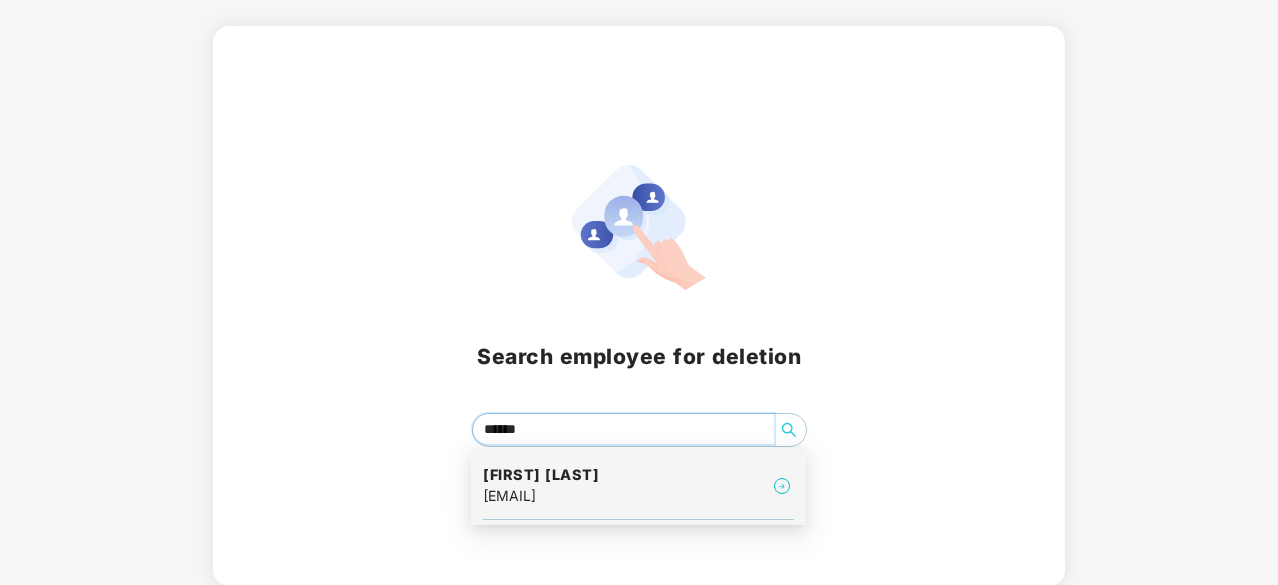 click on "simran.porwal@ultragenicglobal.com" at bounding box center [541, 496] 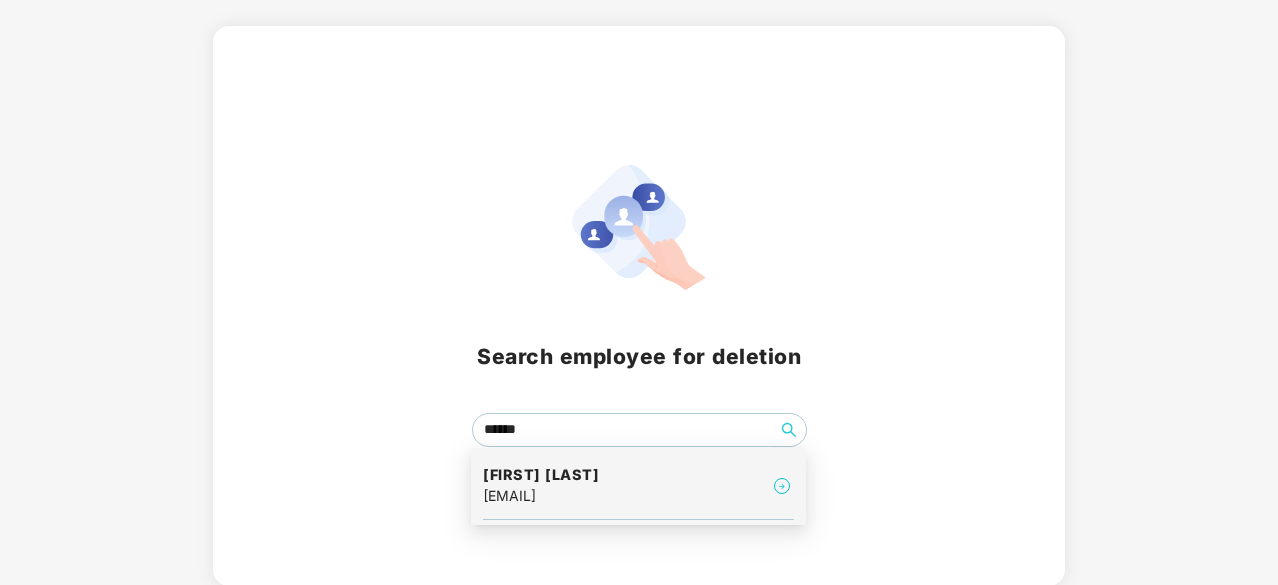 scroll, scrollTop: 0, scrollLeft: 0, axis: both 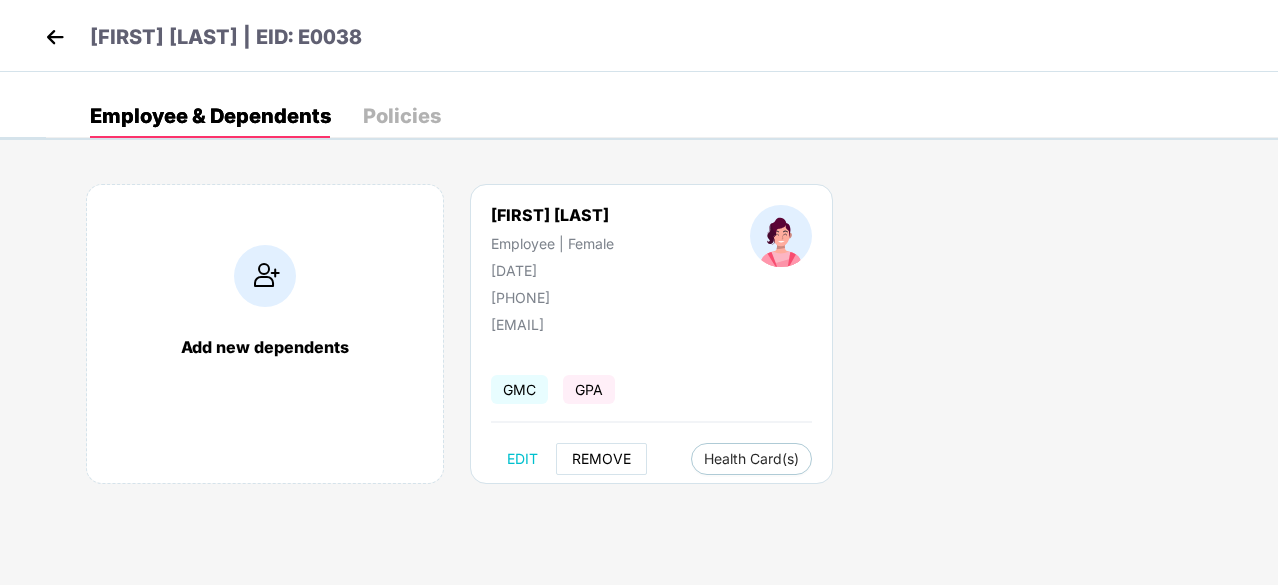 click on "REMOVE" at bounding box center [601, 459] 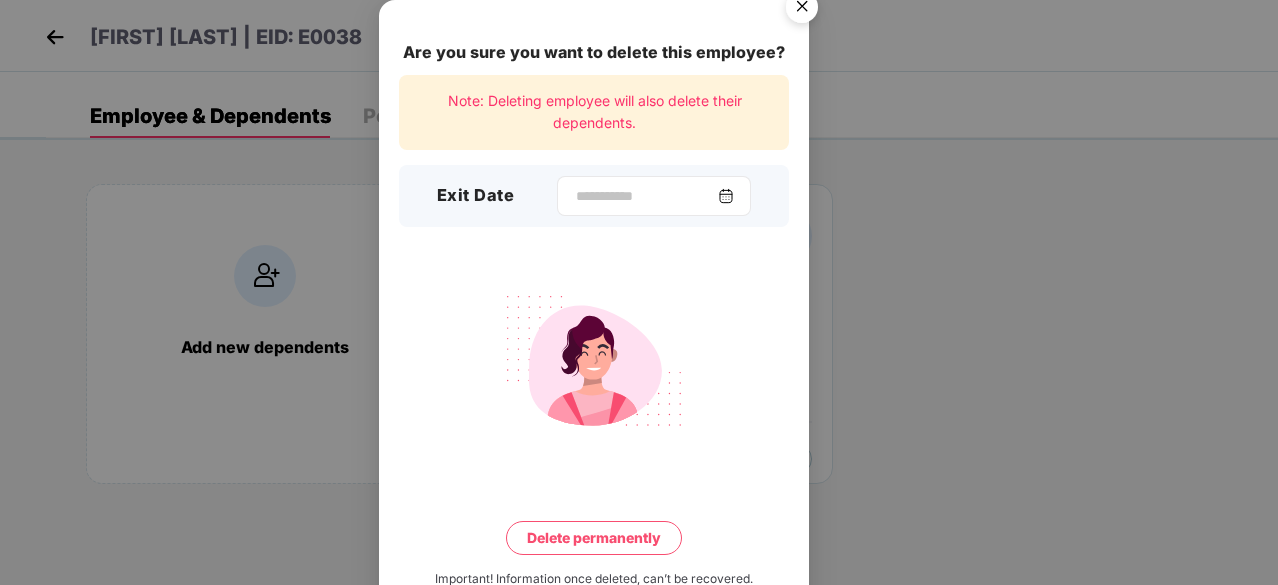 click at bounding box center [726, 196] 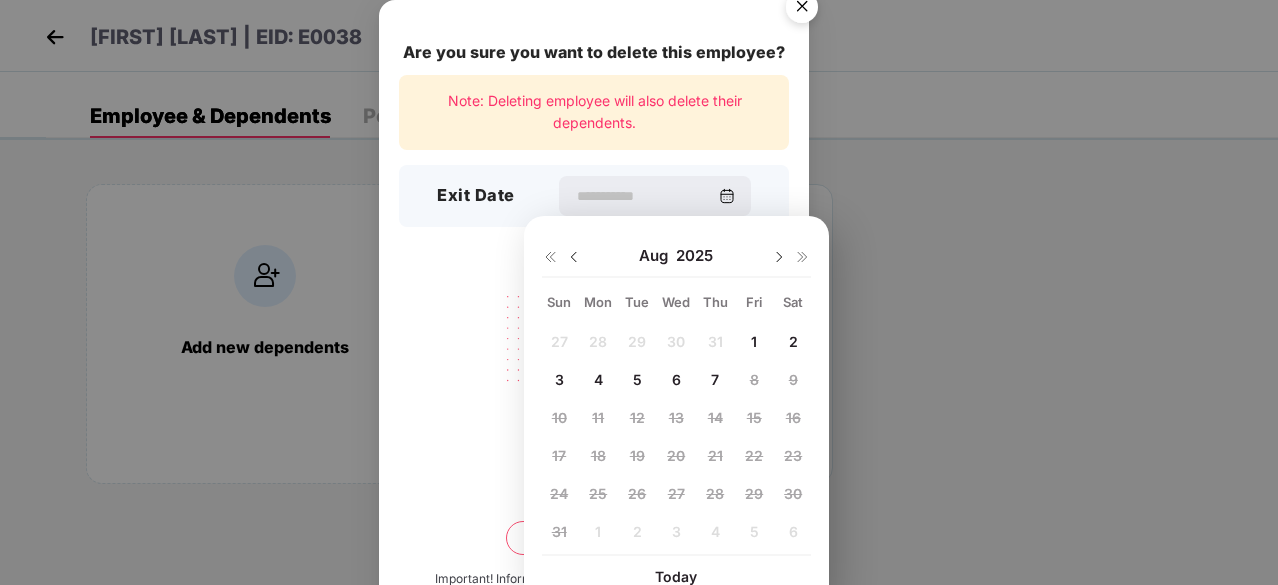 click on "Aug 2025" at bounding box center (676, 256) 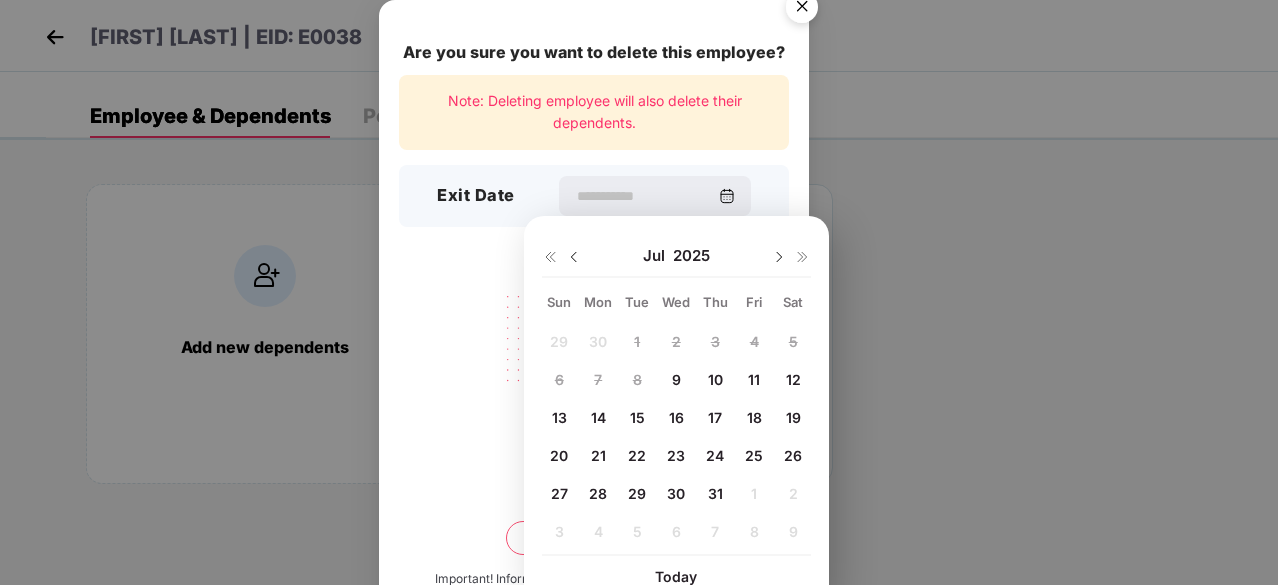 click on "31" at bounding box center (715, 493) 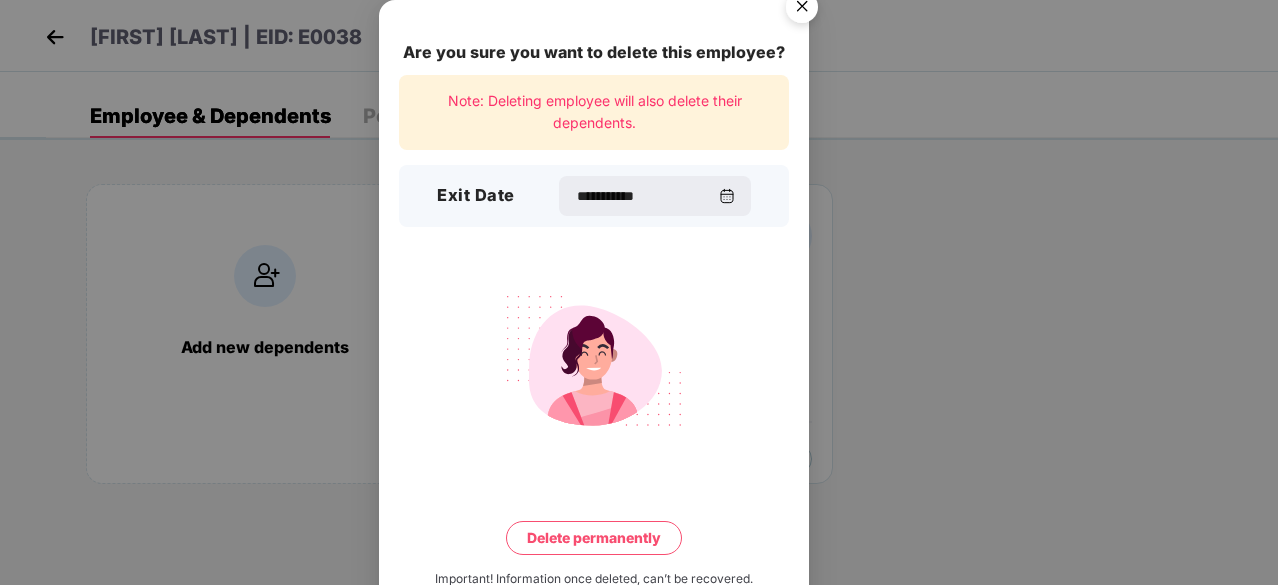click on "Delete permanently" at bounding box center [594, 538] 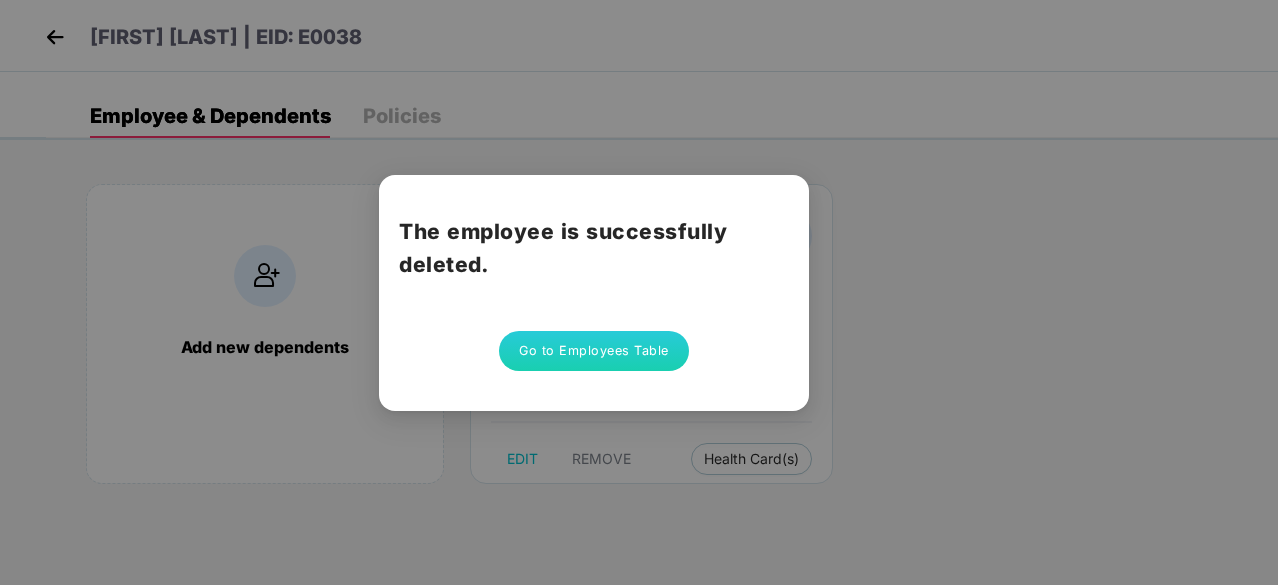 click on "The employee is successfully deleted. Go to Employees Table" at bounding box center (594, 293) 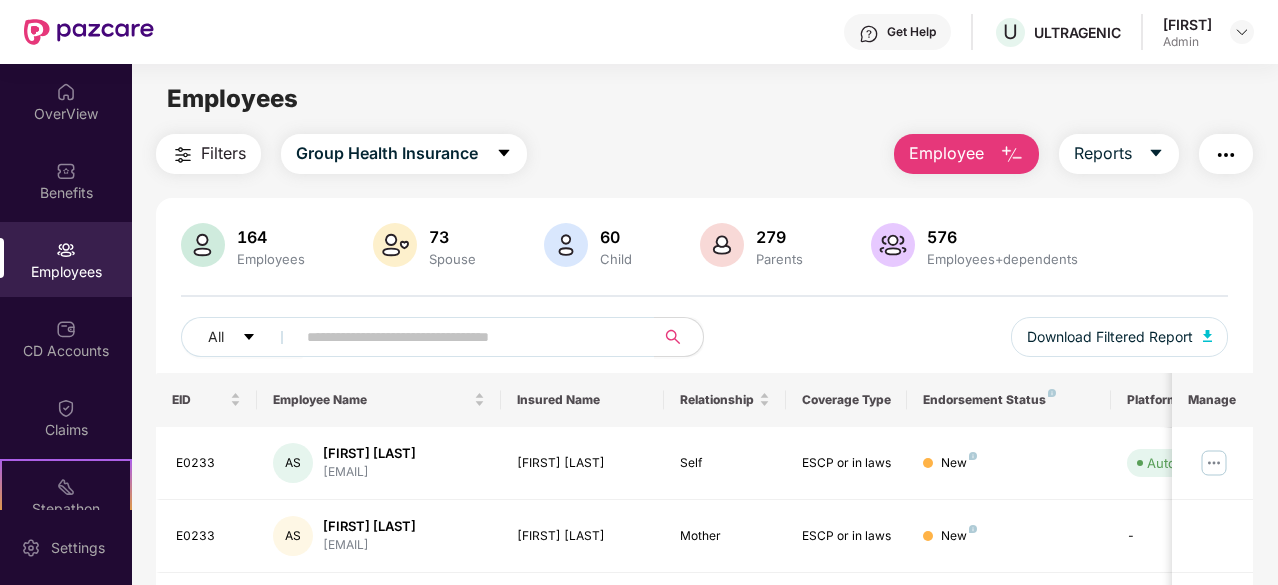 click at bounding box center [1012, 155] 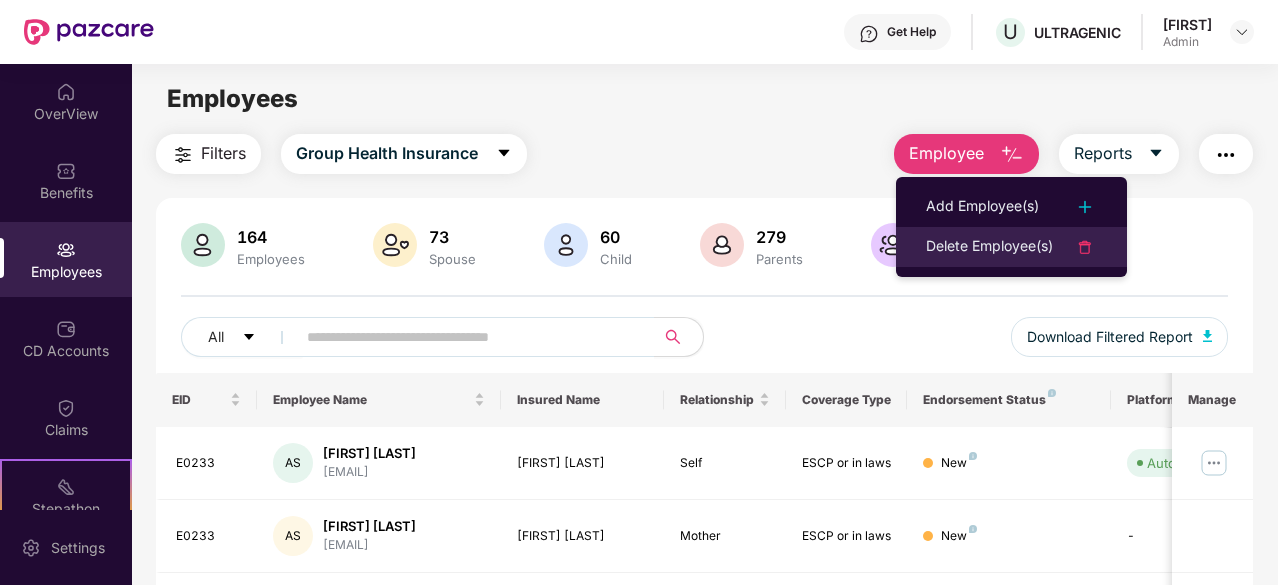 click on "Delete Employee(s)" at bounding box center (989, 247) 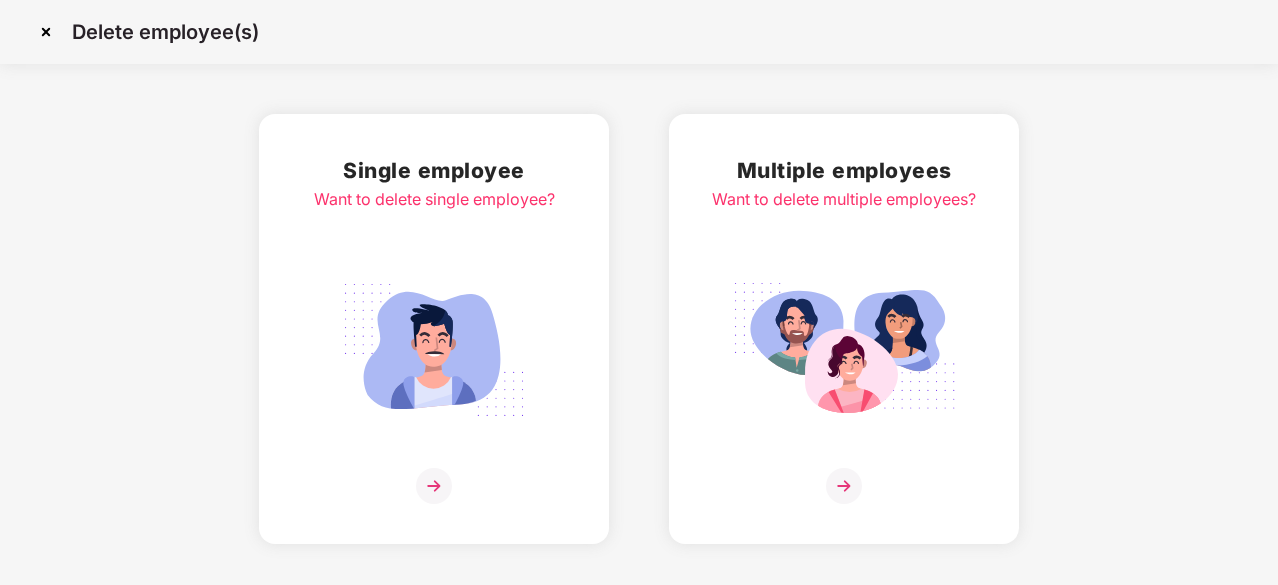 click at bounding box center [434, 486] 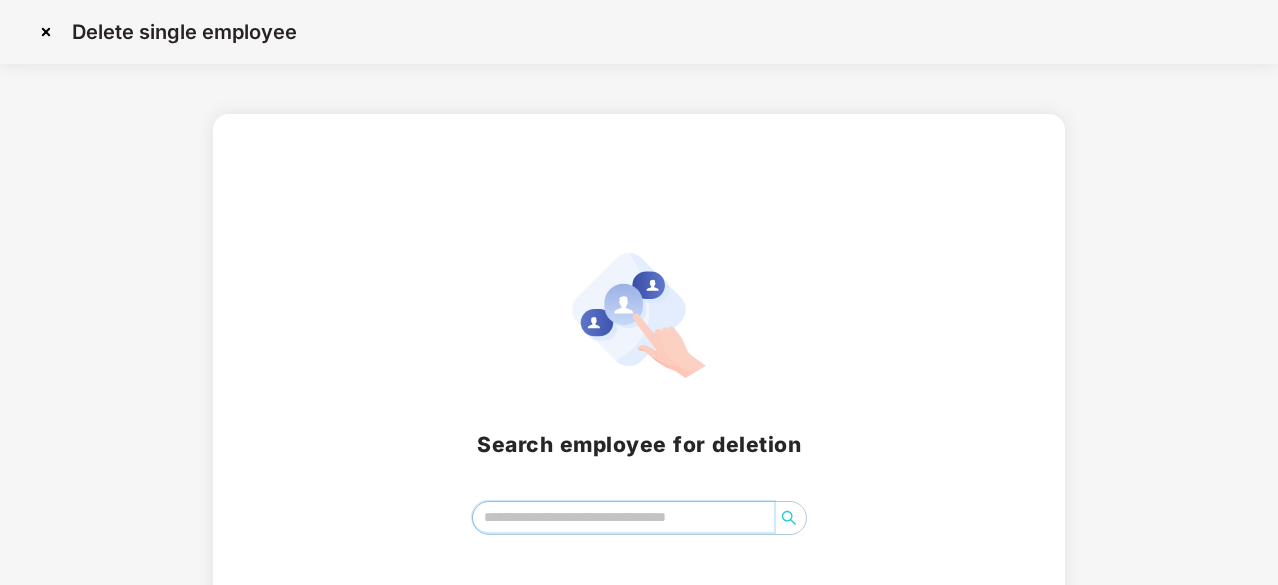 click at bounding box center [623, 517] 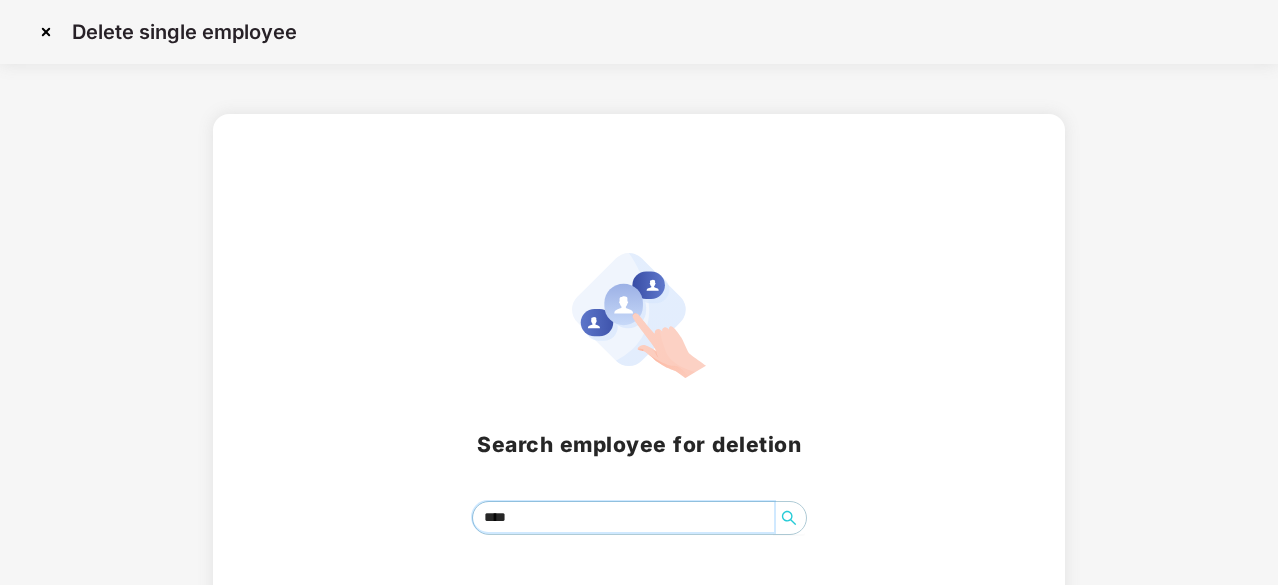type on "*****" 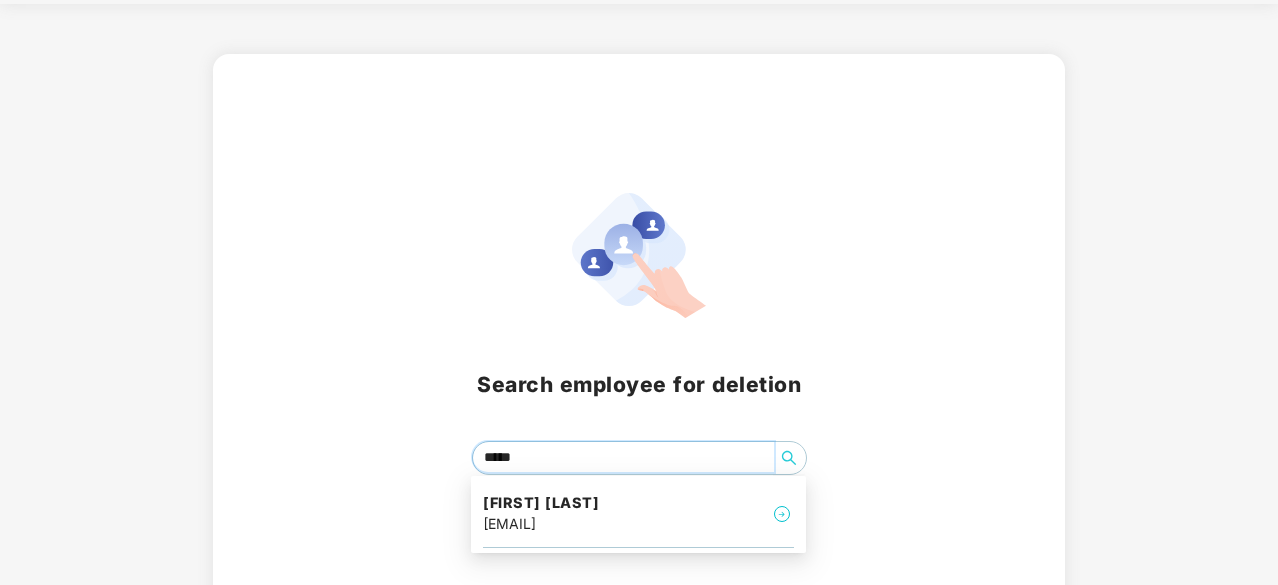 scroll, scrollTop: 88, scrollLeft: 0, axis: vertical 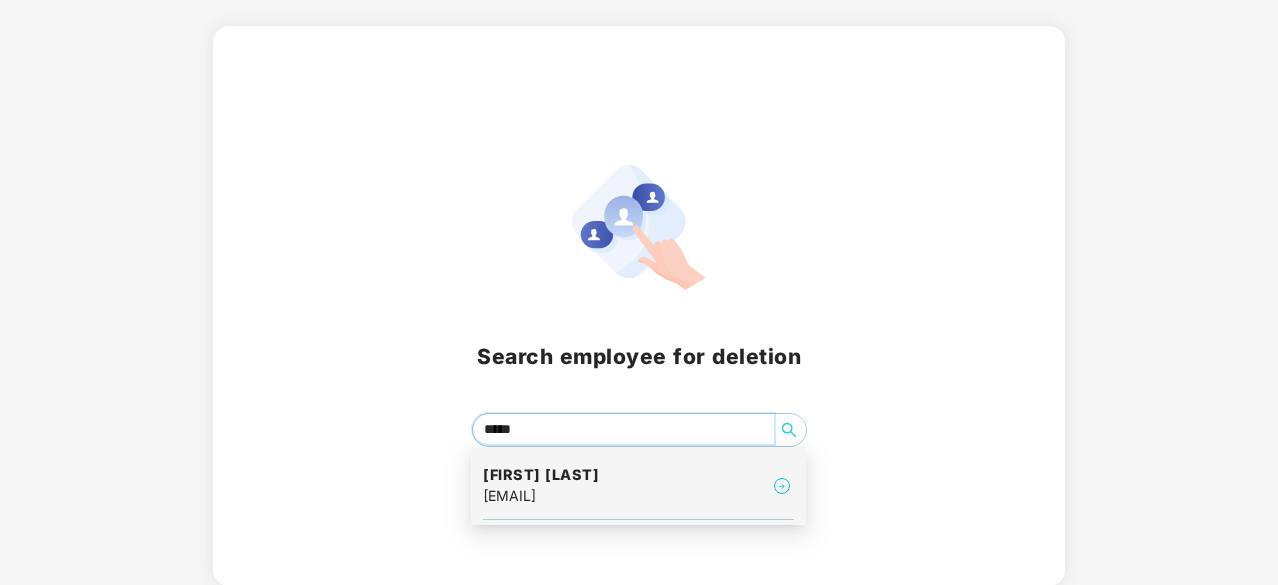 click on "Heena Sirohi" at bounding box center [541, 475] 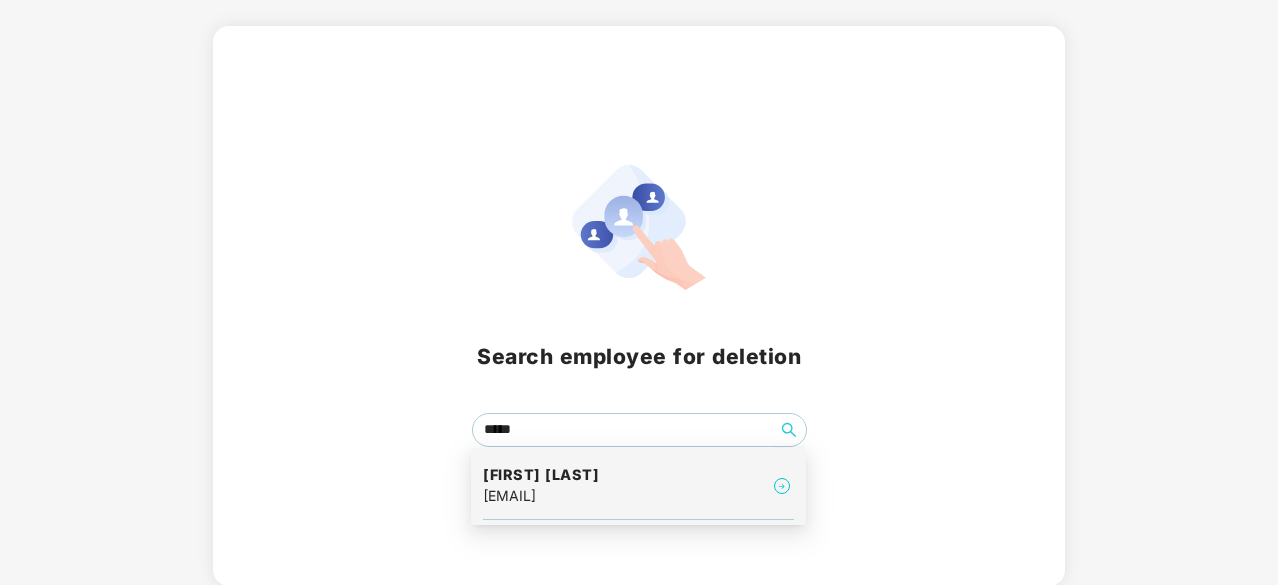 scroll, scrollTop: 0, scrollLeft: 0, axis: both 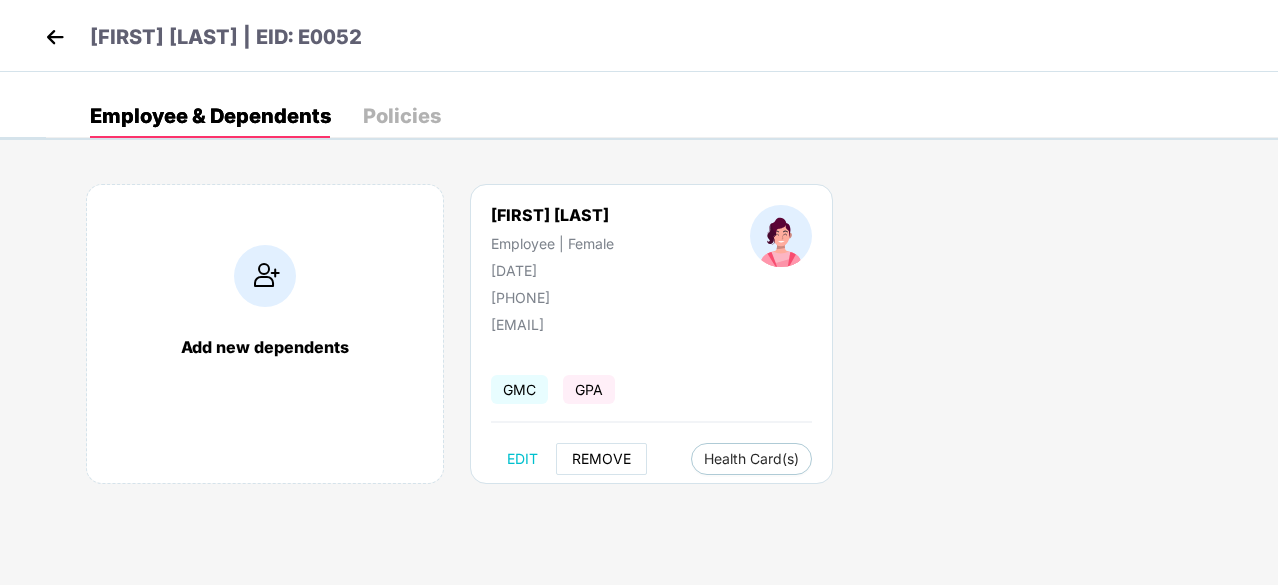 click on "REMOVE" at bounding box center (601, 459) 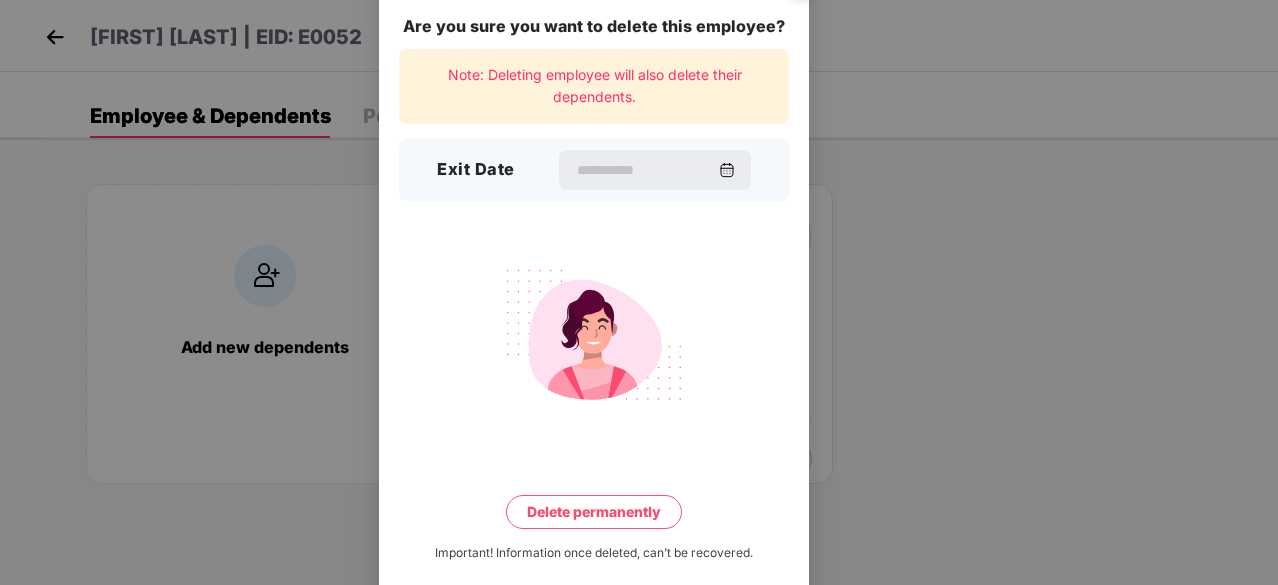 scroll, scrollTop: 52, scrollLeft: 0, axis: vertical 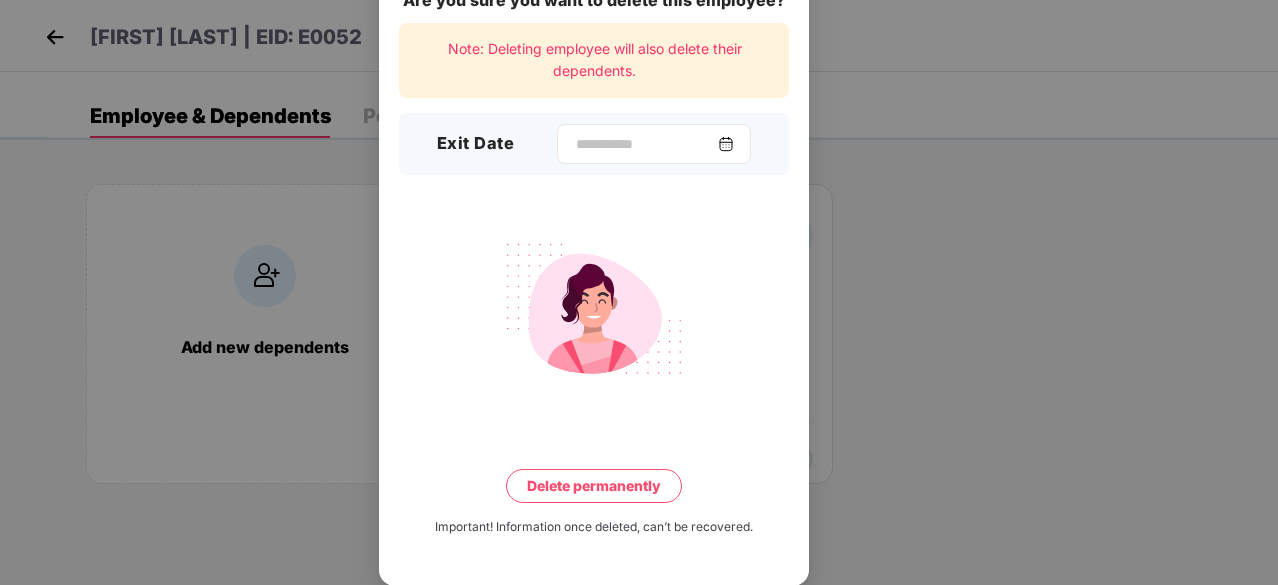 click at bounding box center (726, 144) 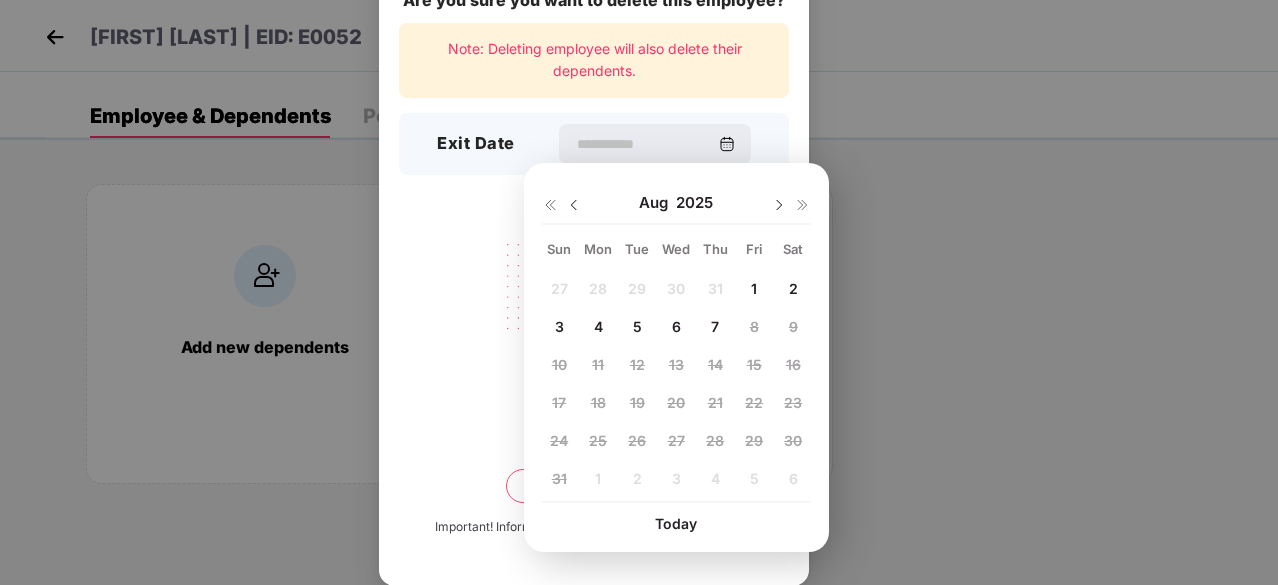 click at bounding box center (574, 205) 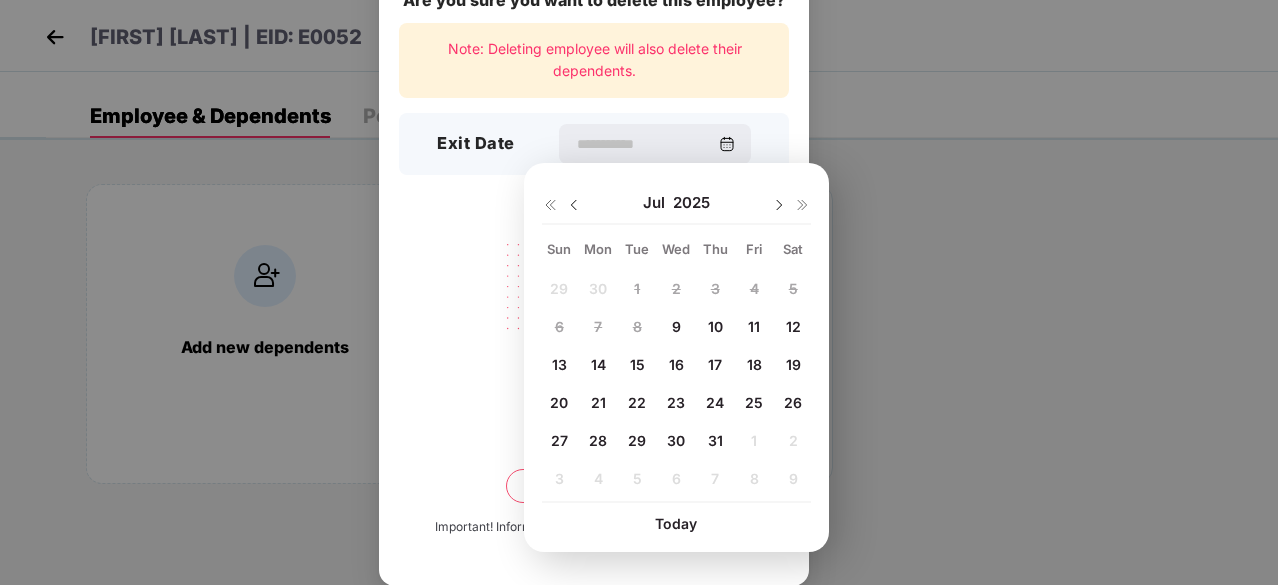 click on "31" at bounding box center [715, 440] 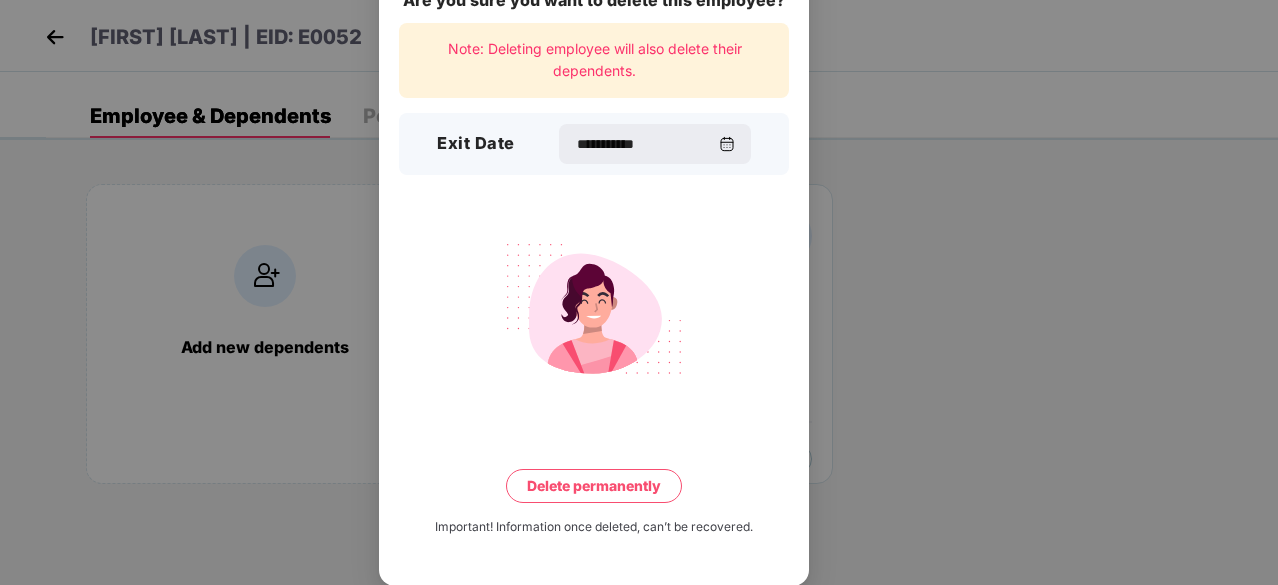 click on "Delete permanently" at bounding box center [594, 486] 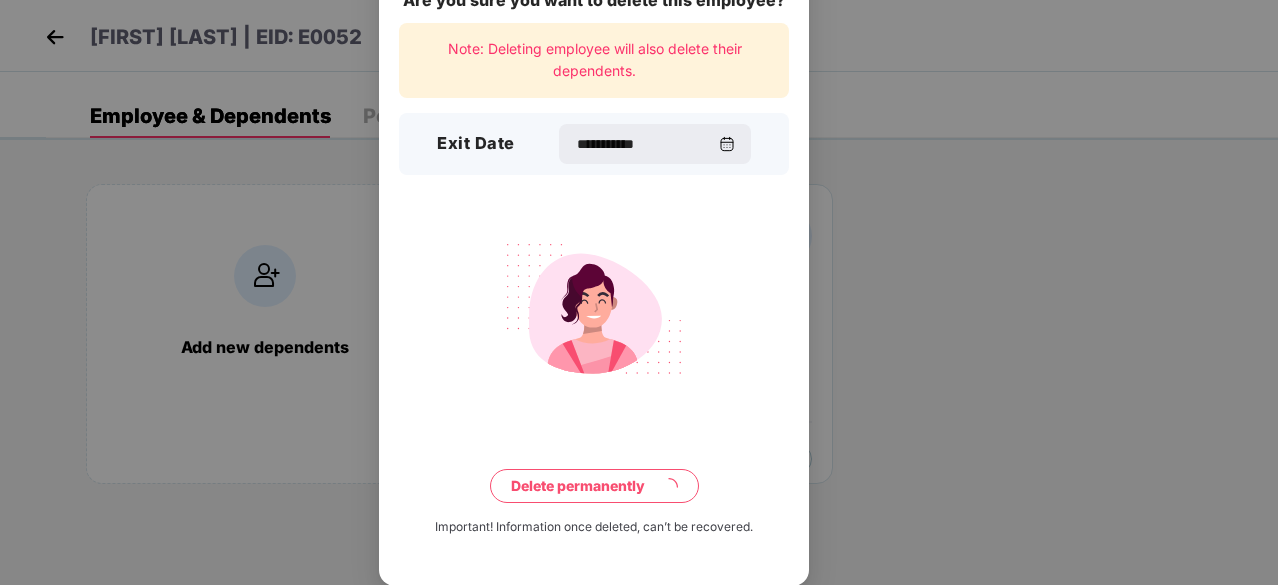 scroll, scrollTop: 0, scrollLeft: 0, axis: both 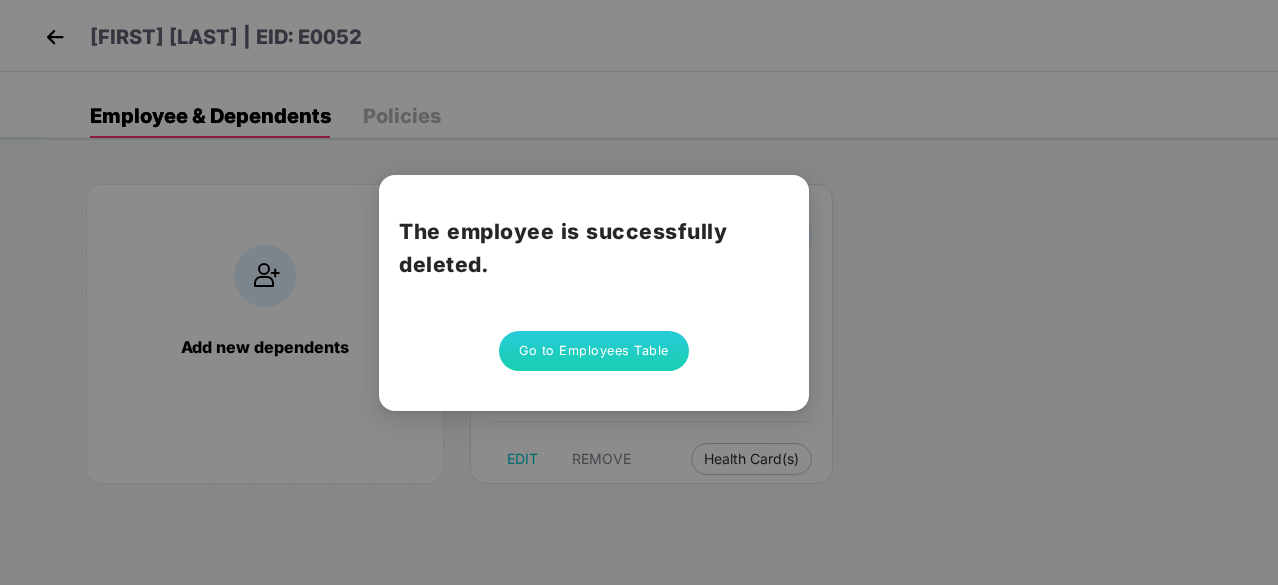 click on "Go to Employees Table" at bounding box center [594, 351] 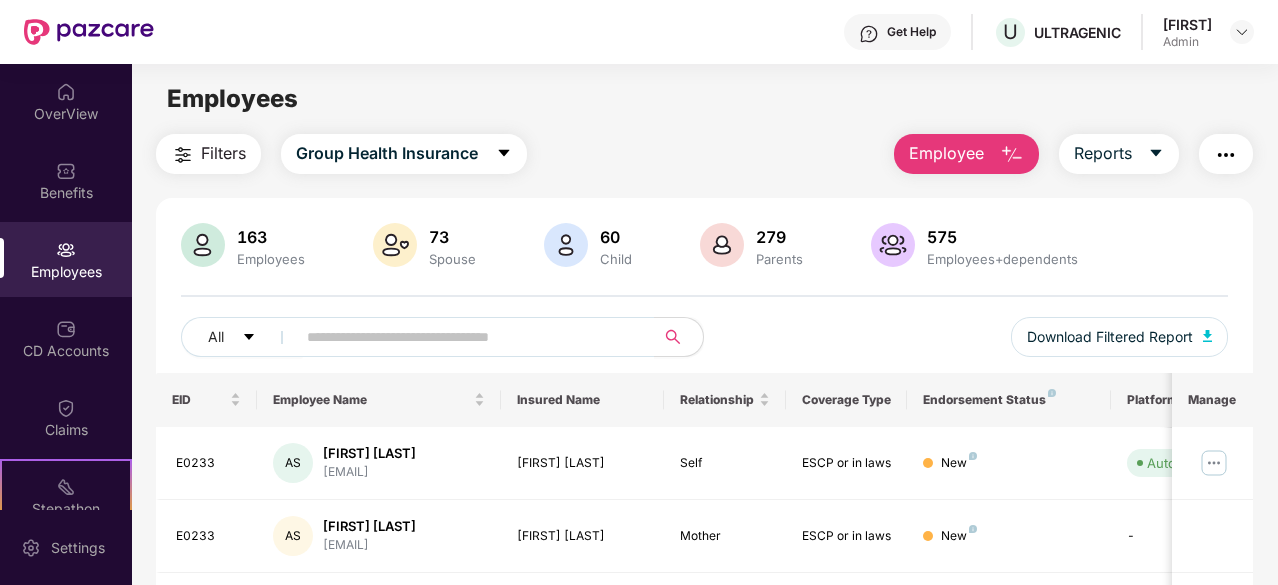 click on "Employees" at bounding box center (66, 272) 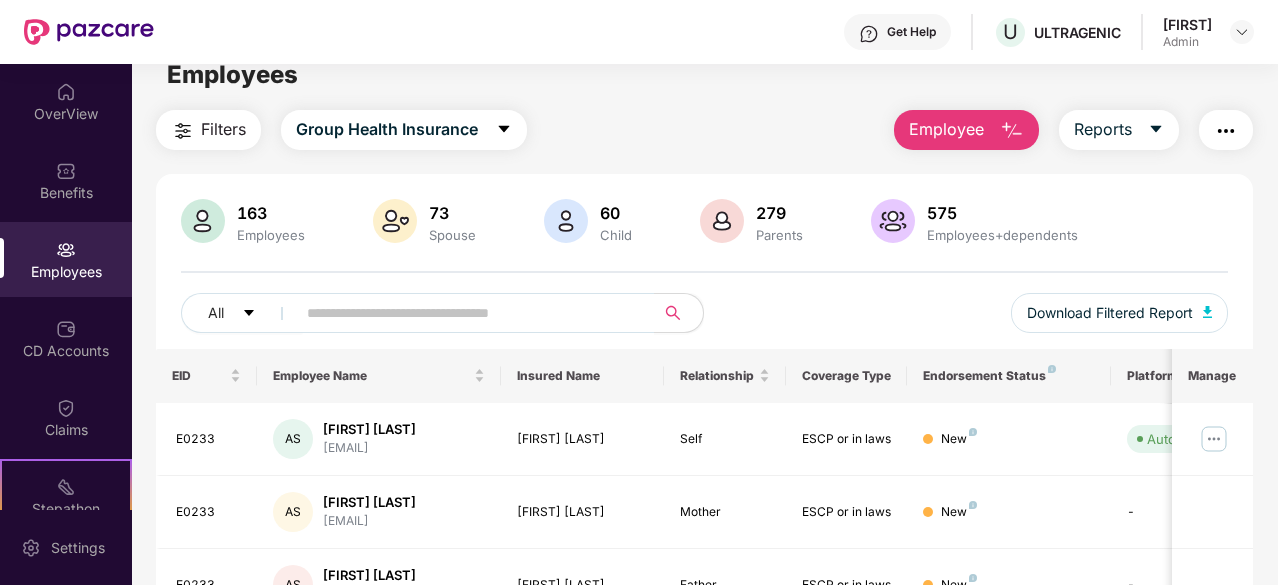 scroll, scrollTop: 0, scrollLeft: 0, axis: both 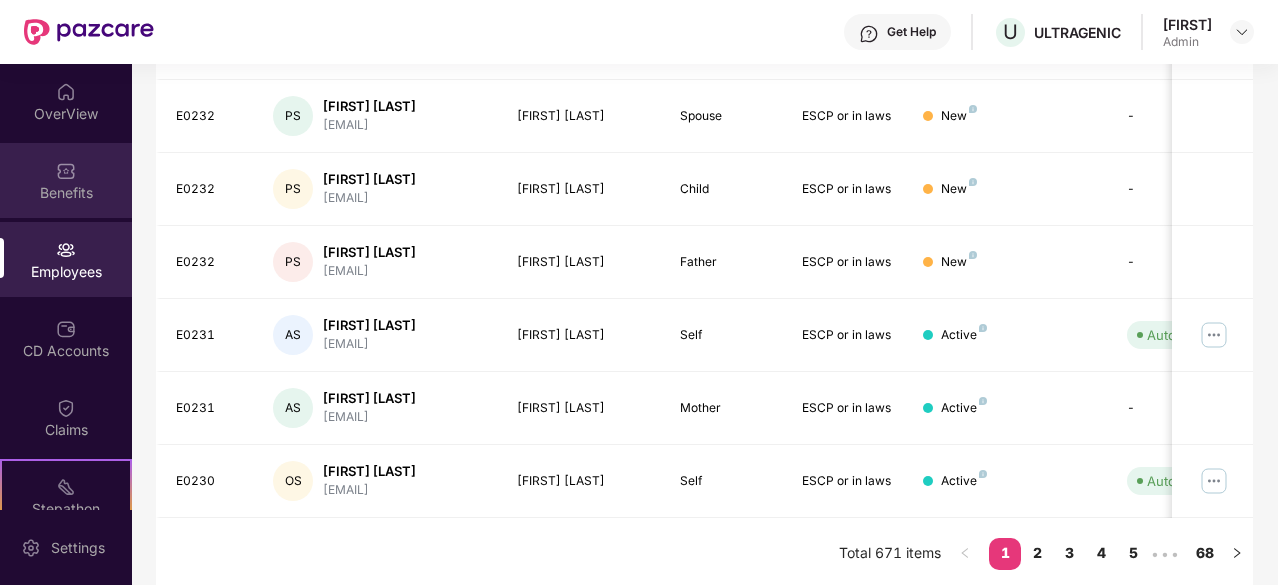 click on "Benefits" at bounding box center (66, 193) 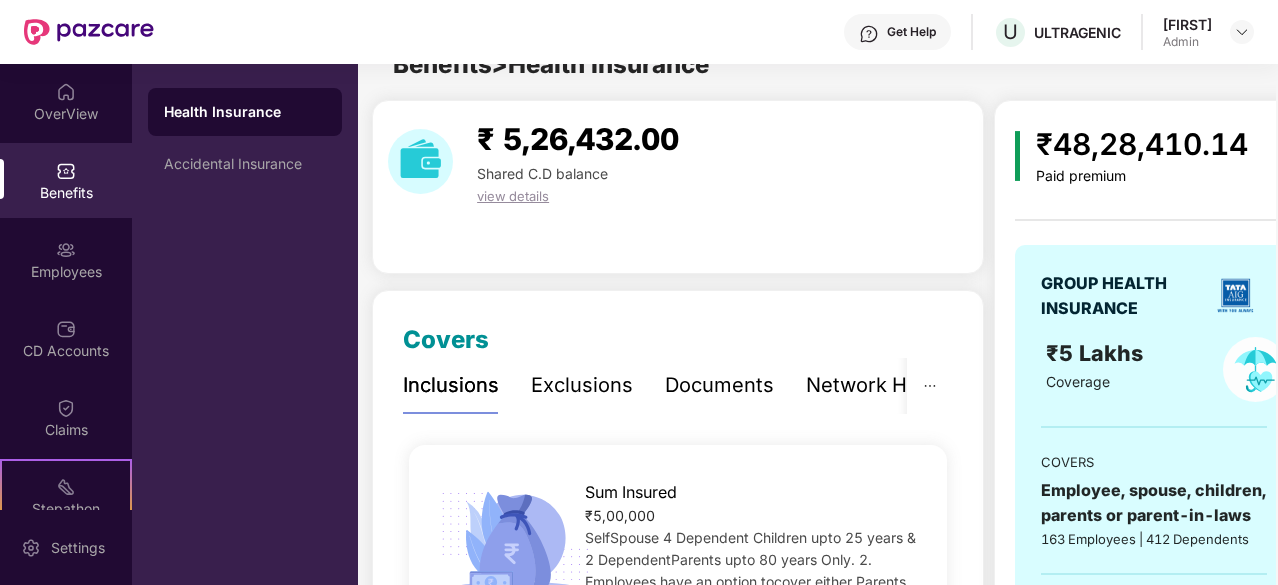 scroll, scrollTop: 639, scrollLeft: 0, axis: vertical 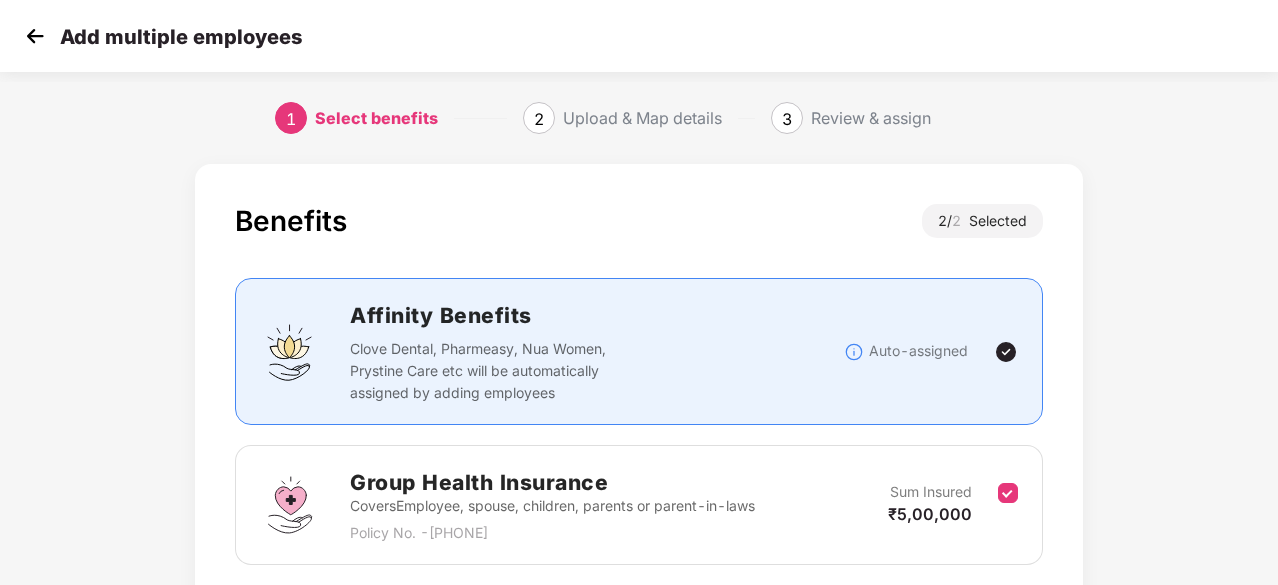 click on "Add multiple employees" at bounding box center [161, 36] 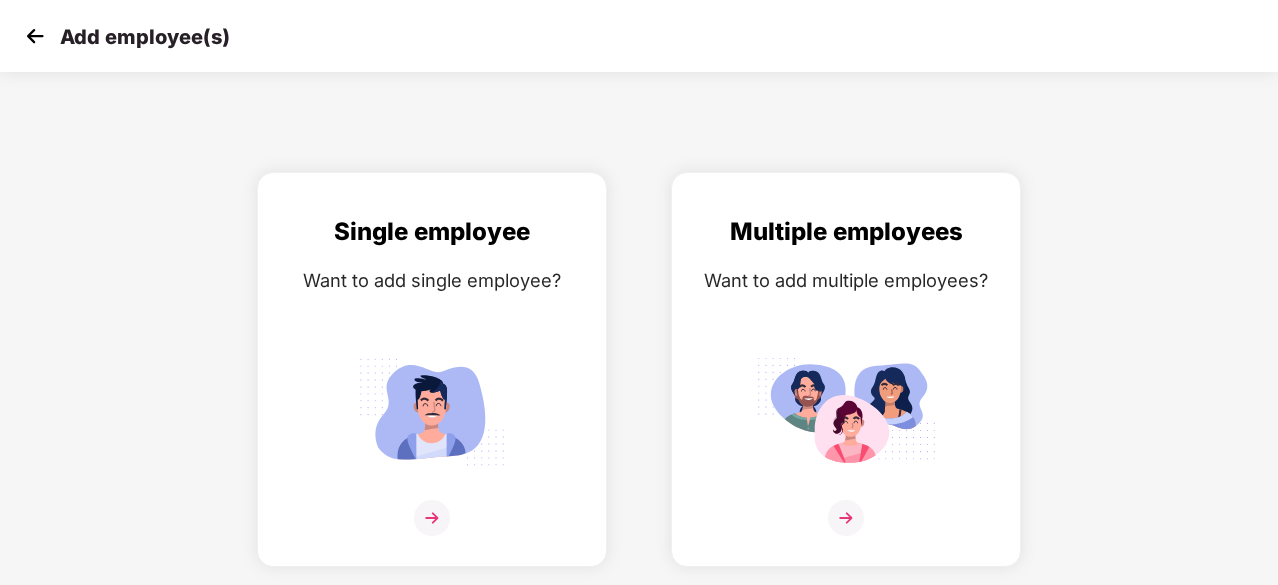 scroll, scrollTop: 0, scrollLeft: 0, axis: both 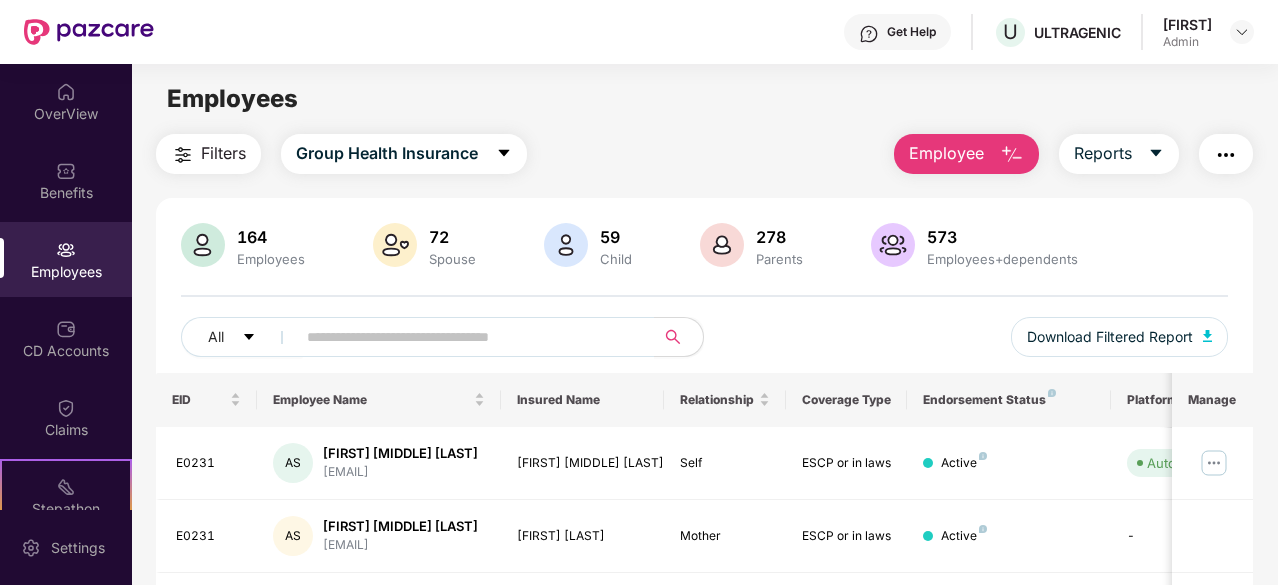click on "Employees" at bounding box center (66, 272) 